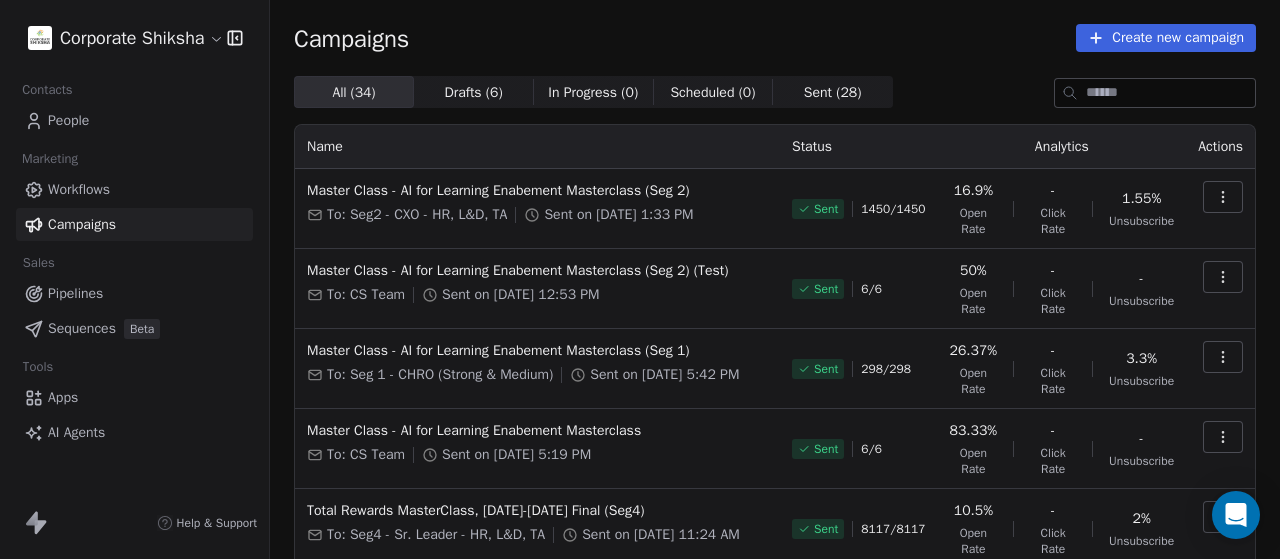 scroll, scrollTop: 0, scrollLeft: 0, axis: both 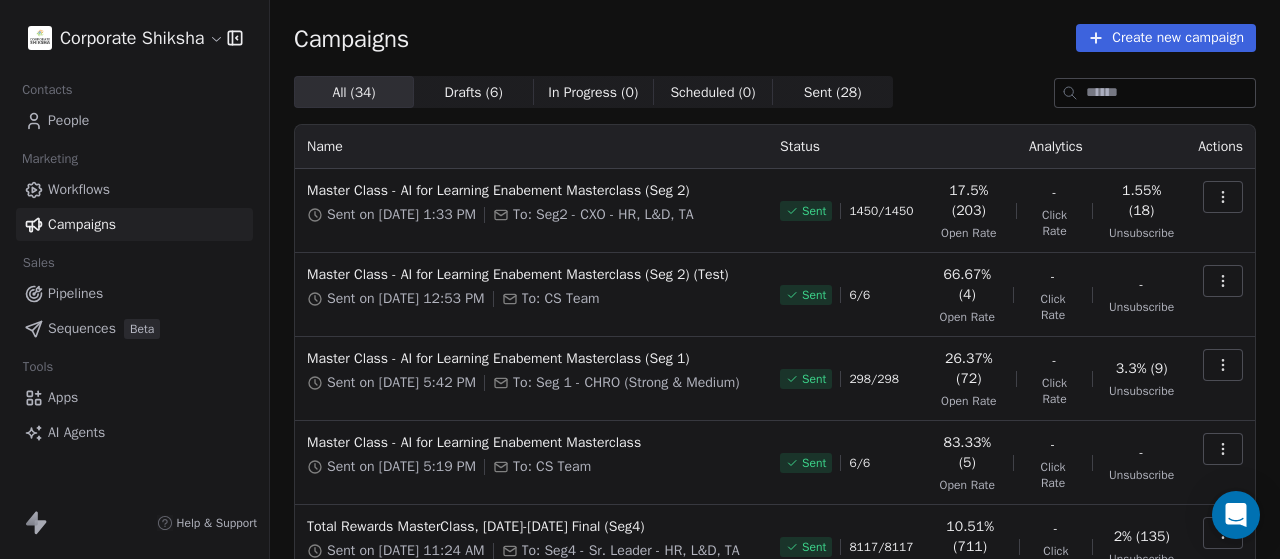 click 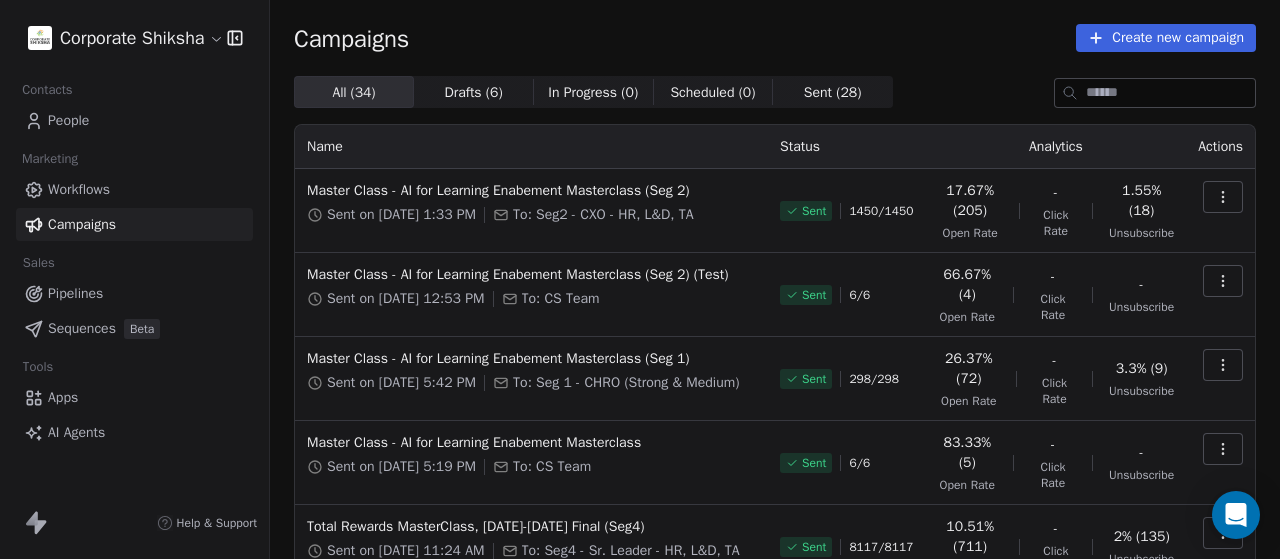 click on "Corporate Shiksha Contacts People Marketing Workflows Campaigns Sales Pipelines Sequences Beta Tools Apps AI Agents Help & Support Campaigns  Create new campaign All ( 34 ) All ( 34 ) Drafts ( 6 ) Drafts ( 6 ) In Progress ( 0 ) In Progress ( 0 ) Scheduled ( 0 ) Scheduled ( 0 ) Sent ( 28 ) Sent ( 28 ) Name Status Analytics Actions Master Class - AI for Learning Enabement Masterclass (Seg 2) Sent on Jul 10, 2025, 1:33 PM To: Seg2 - CXO - HR, L&D, TA   Sent 1450 / 1450 17.67% (205) Open Rate - Click Rate 1.55% (18) Unsubscribe Master Class - AI for Learning Enabement Masterclass (Seg 2) (Test) Sent on Jul 10, 2025, 12:53 PM To: CS Team  Sent 6 / 6 66.67% (4) Open Rate - Click Rate - Unsubscribe Master Class - AI for Learning Enabement Masterclass (Seg 1) Sent on Jul 9, 2025, 5:42 PM To: Seg 1 - CHRO (Strong & Medium)  Sent 298 / 298 26.37% (72) Open Rate - Click Rate 3.3% (9) Unsubscribe Master Class - AI for Learning Enabement Masterclass Sent on Jul 9, 2025, 5:19 PM To: CS Team  Sent 6 / 6 83.33% (5) - - / -" at bounding box center (640, 279) 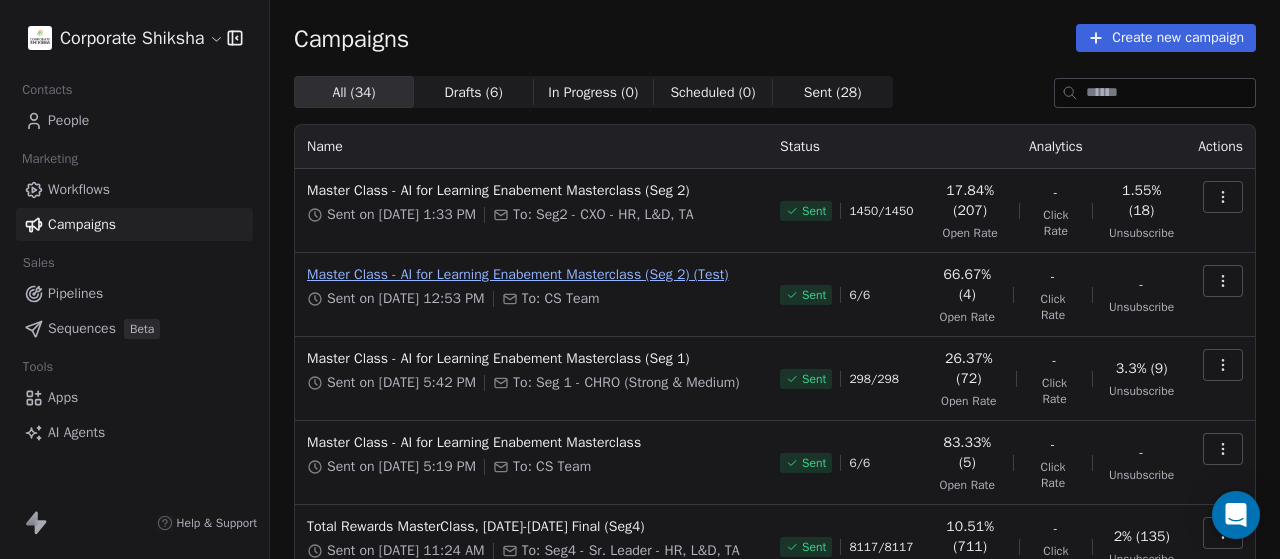 scroll, scrollTop: 0, scrollLeft: 0, axis: both 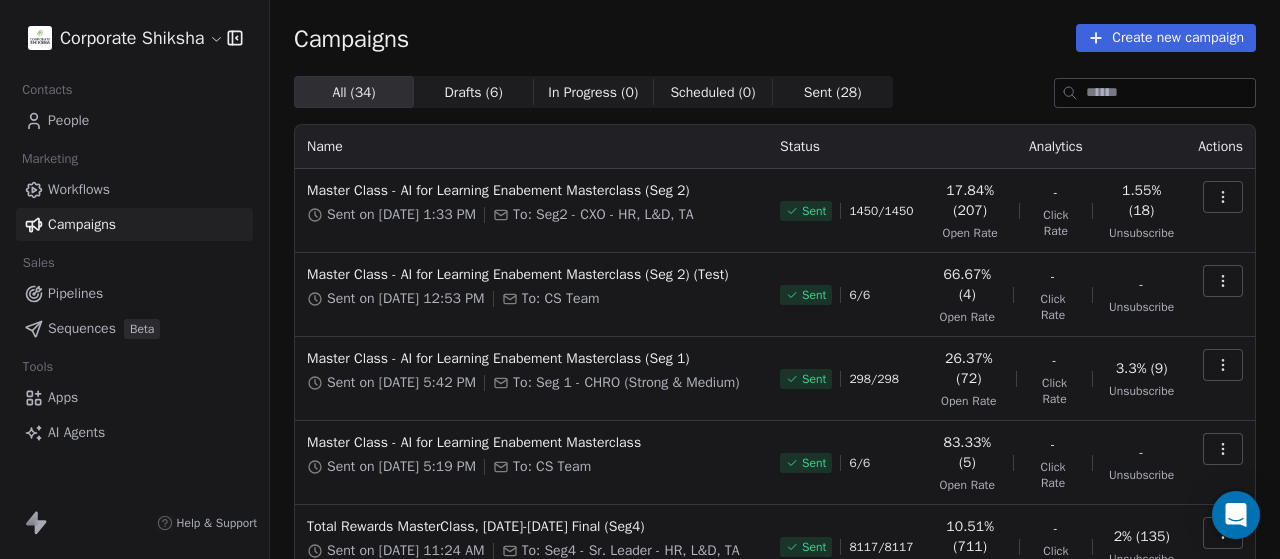 click 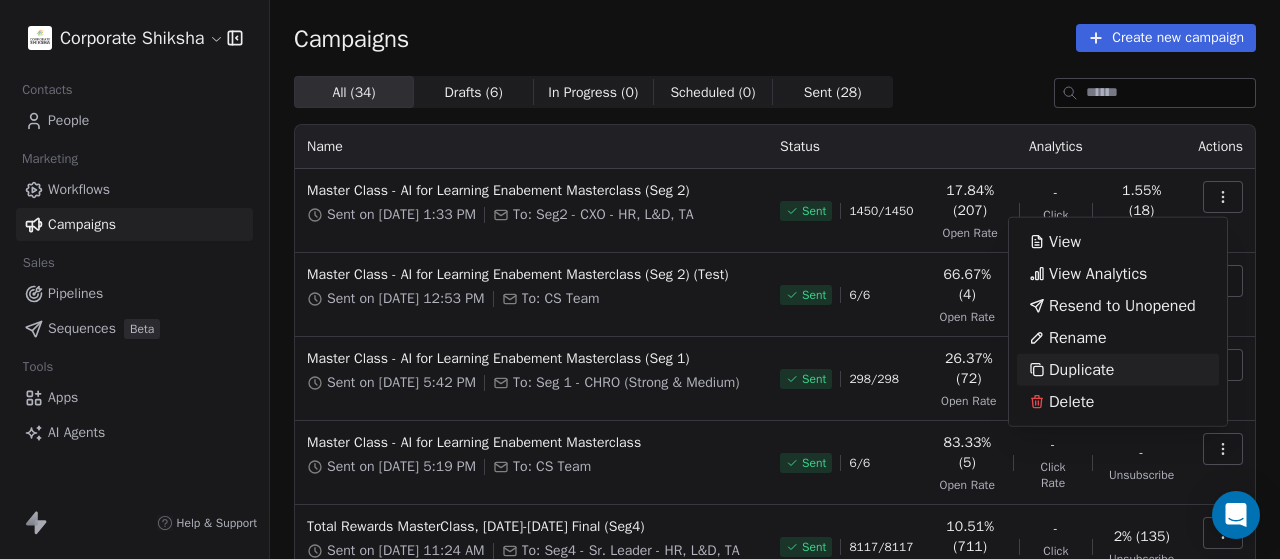 click on "Duplicate" at bounding box center [1081, 370] 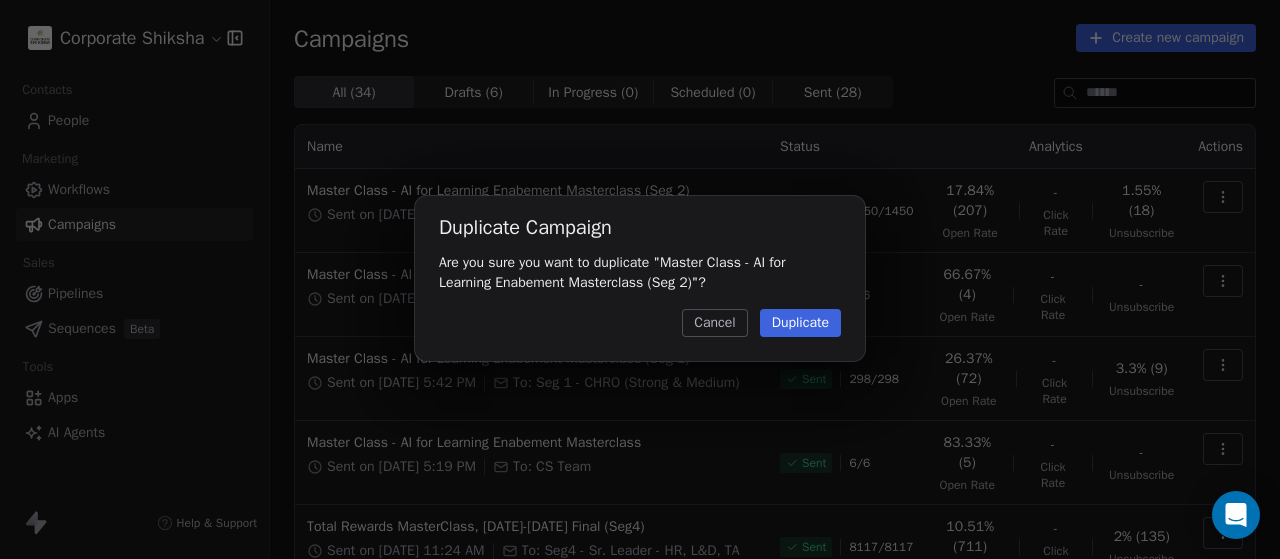 click on "Duplicate" at bounding box center (800, 323) 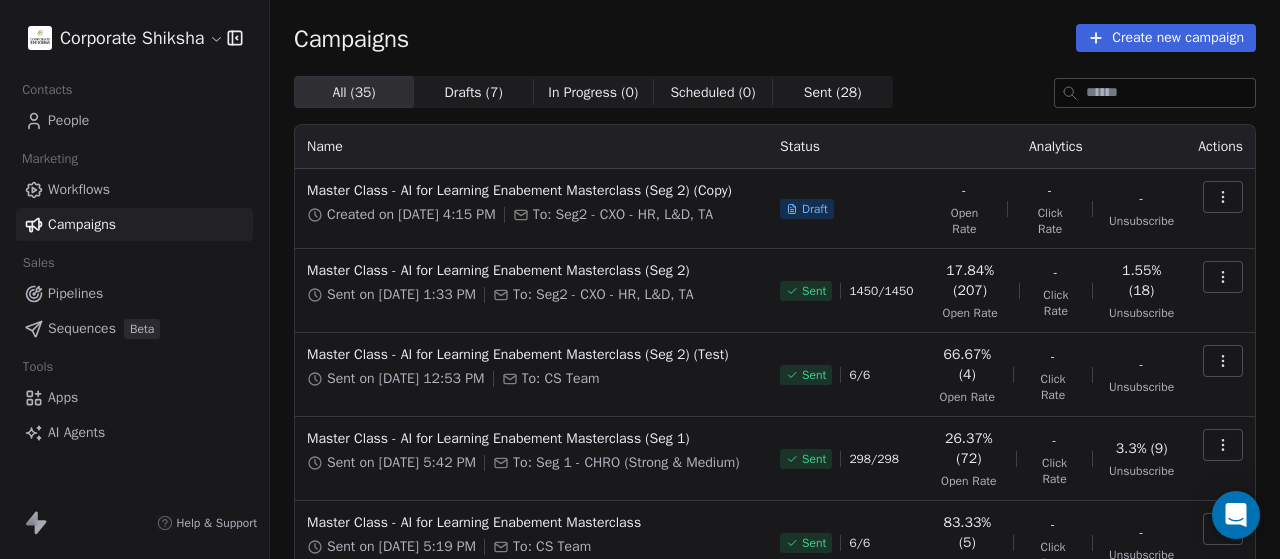 click at bounding box center (1223, 197) 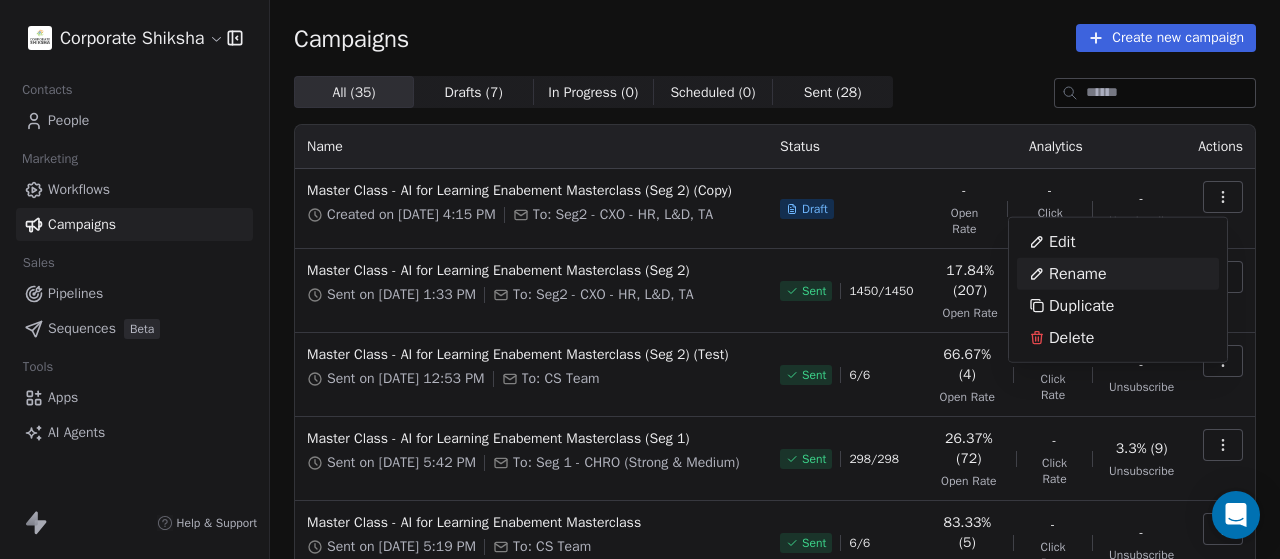 click on "Rename" at bounding box center (1078, 274) 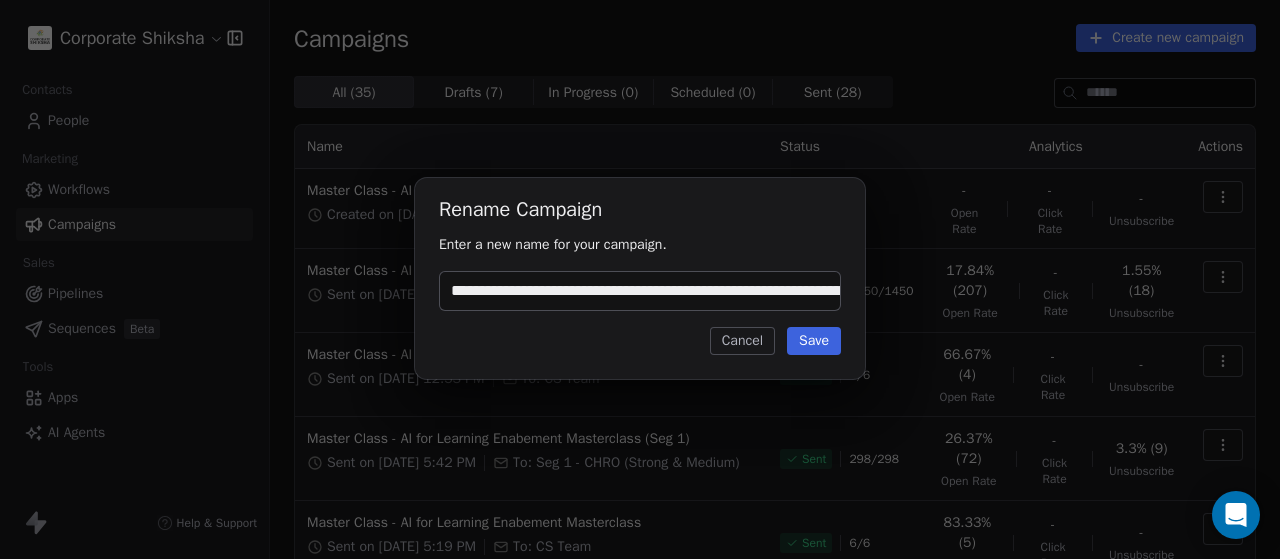 click on "**********" at bounding box center (640, 291) 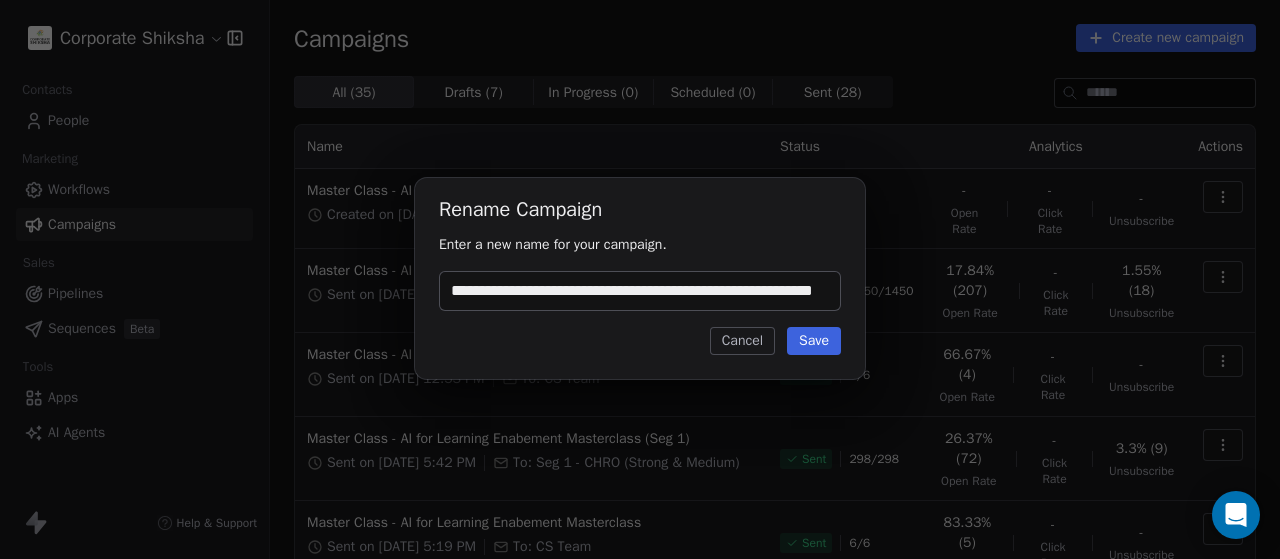 scroll, scrollTop: 0, scrollLeft: 55, axis: horizontal 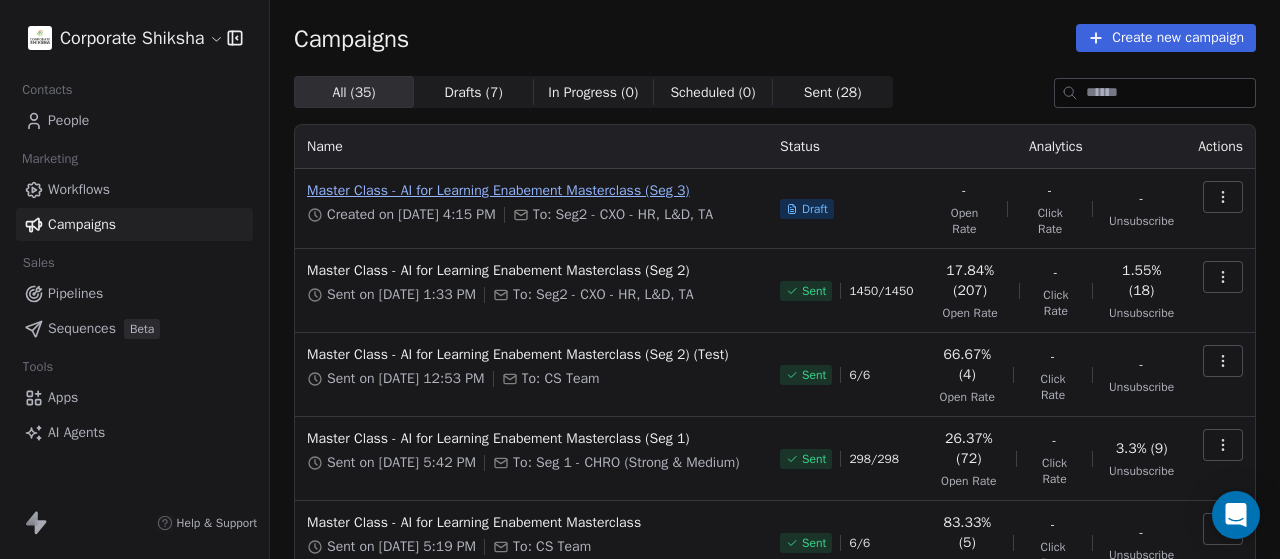 click on "Master Class - AI for Learning Enabement Masterclass (Seg 3)" at bounding box center (531, 191) 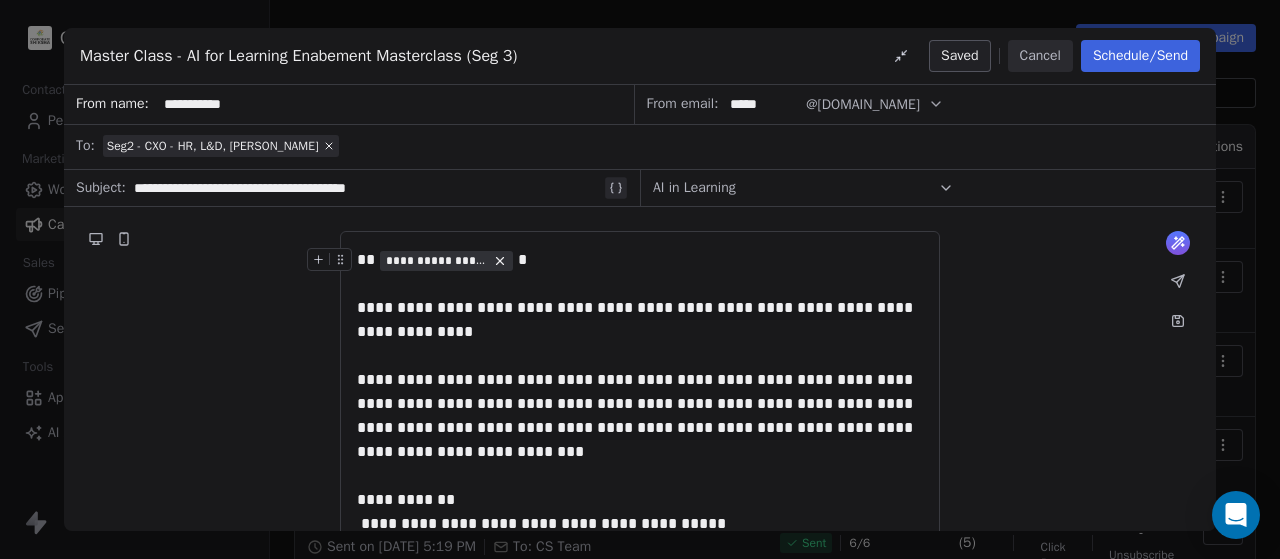 click on "**********" at bounding box center [367, 188] 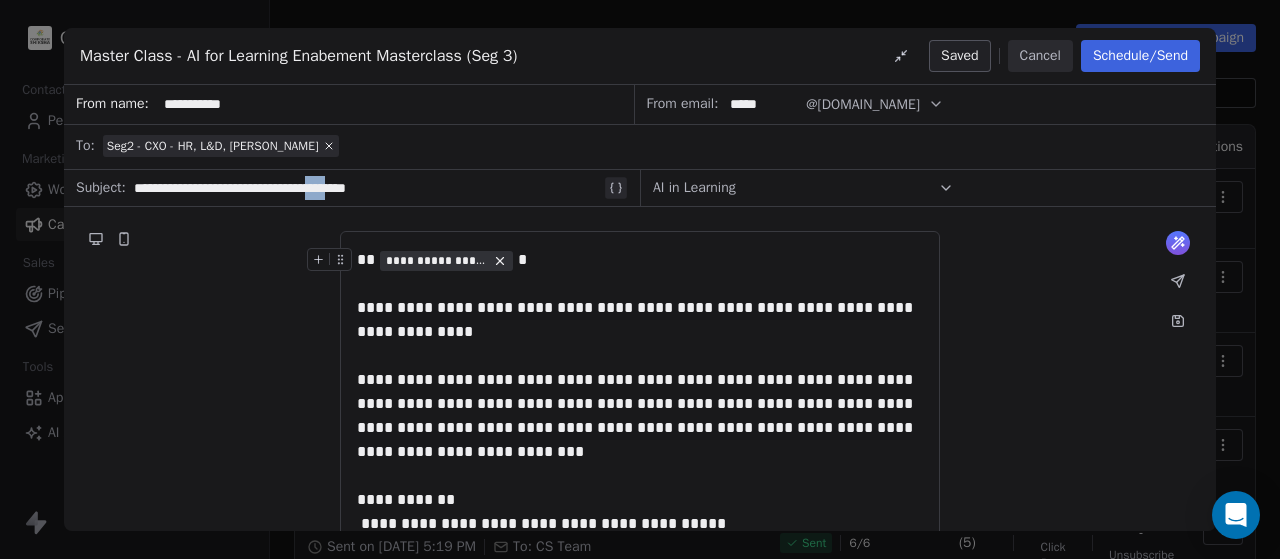click on "**********" at bounding box center (367, 188) 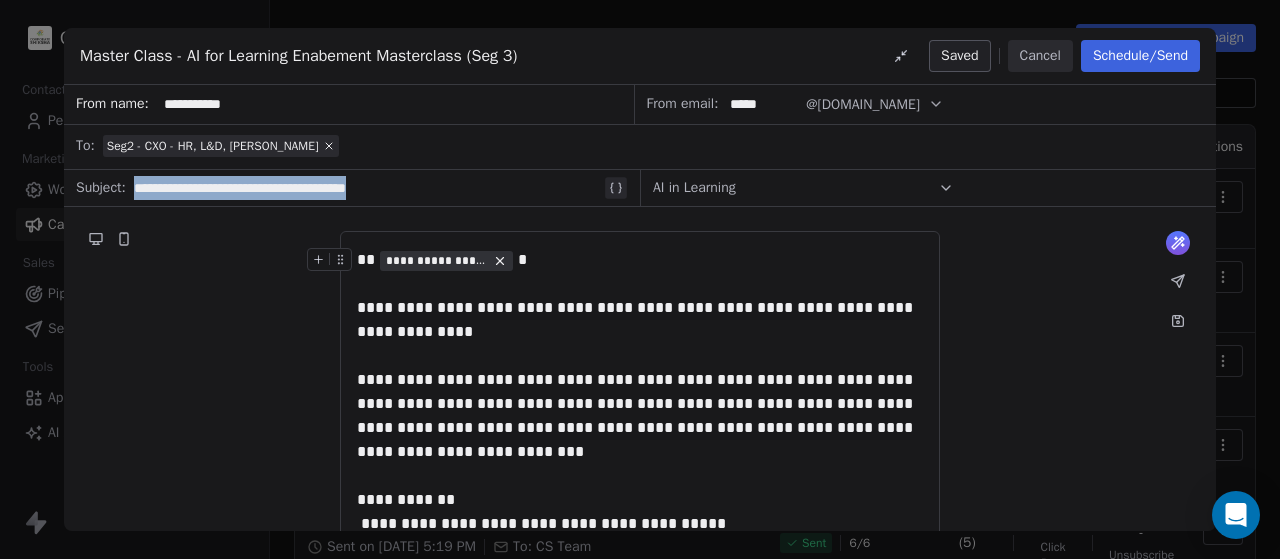 click on "**********" at bounding box center [367, 188] 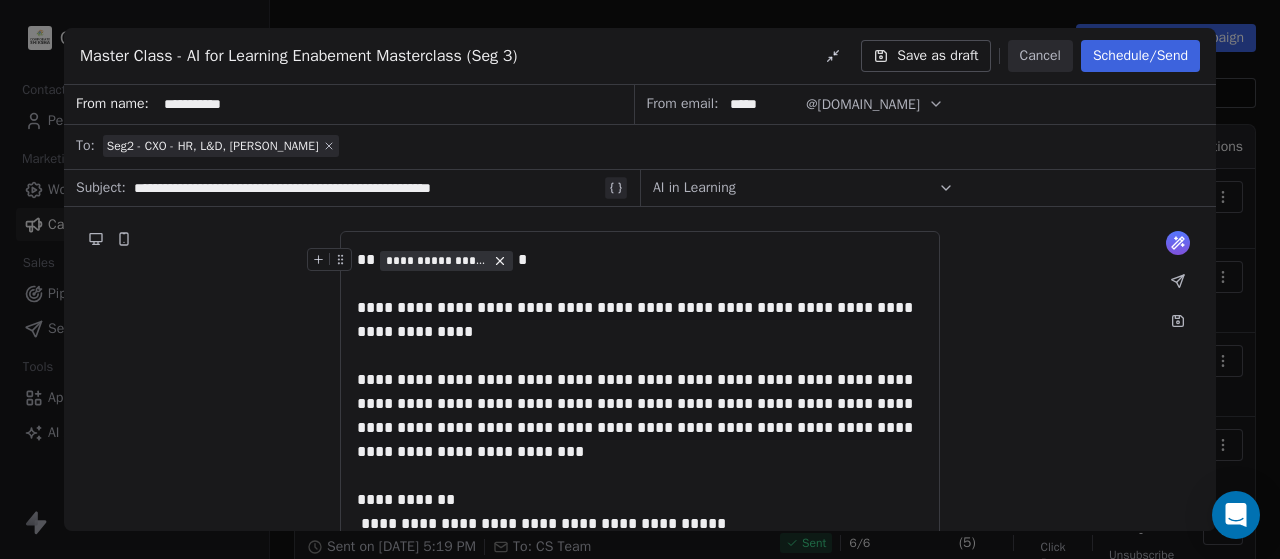 click 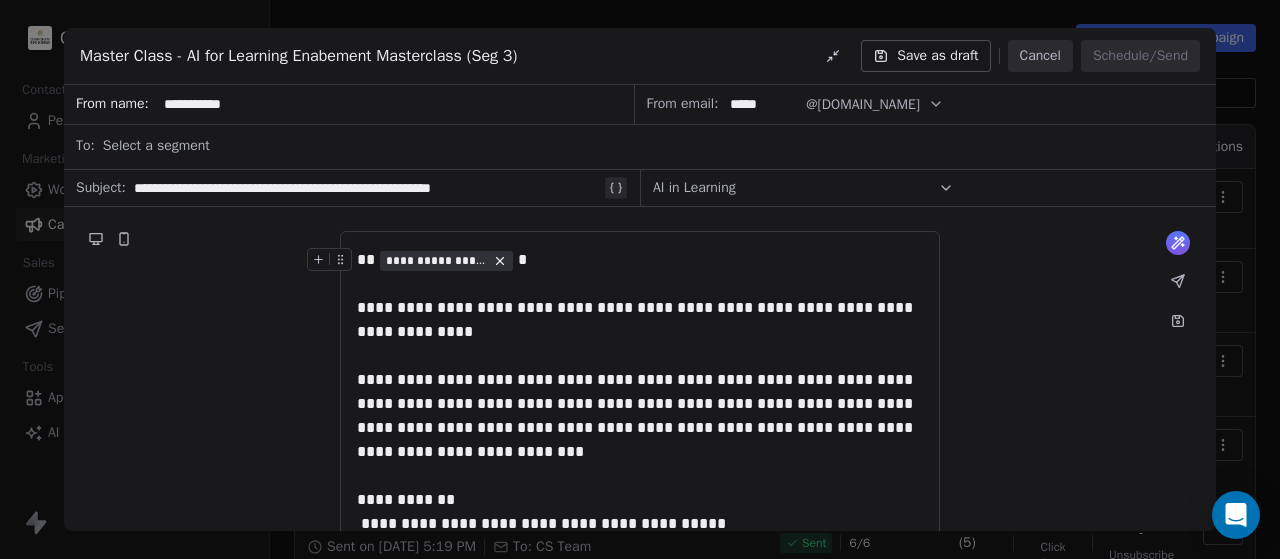 click on "Select a segment" at bounding box center (653, 146) 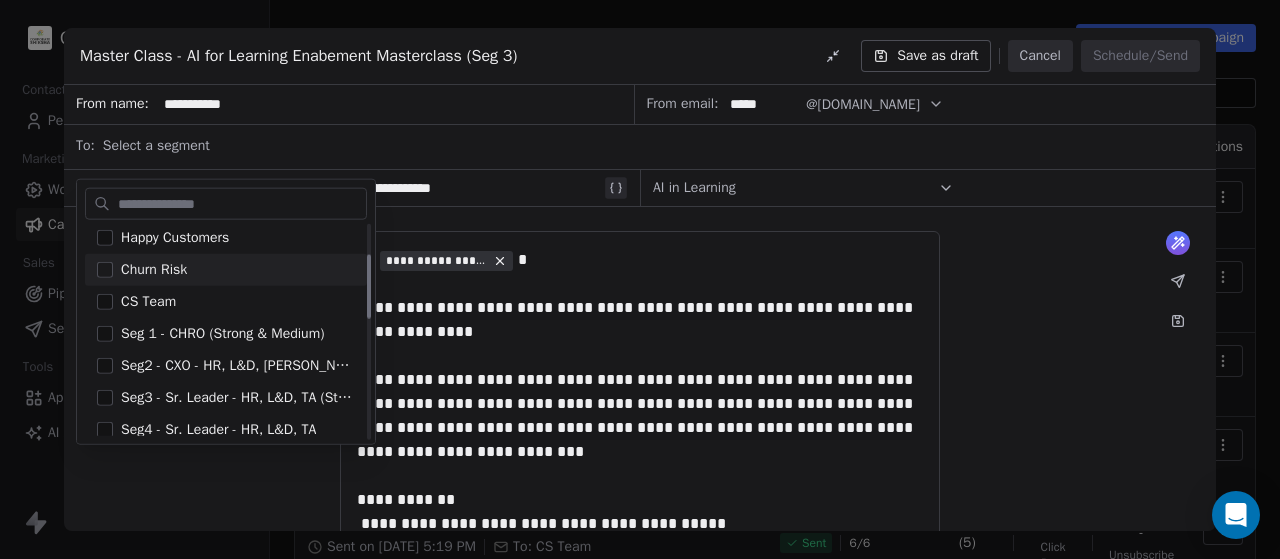 scroll, scrollTop: 100, scrollLeft: 0, axis: vertical 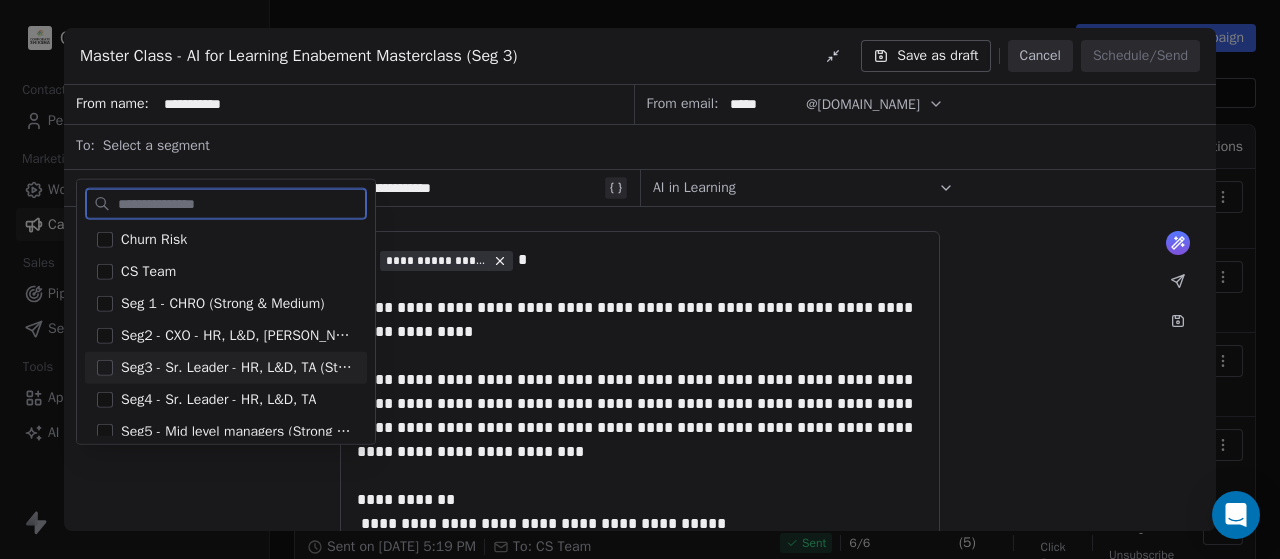 click on "Seg3 - Sr. Leader - HR, L&D, TA (Strong & Medium)" at bounding box center (238, 368) 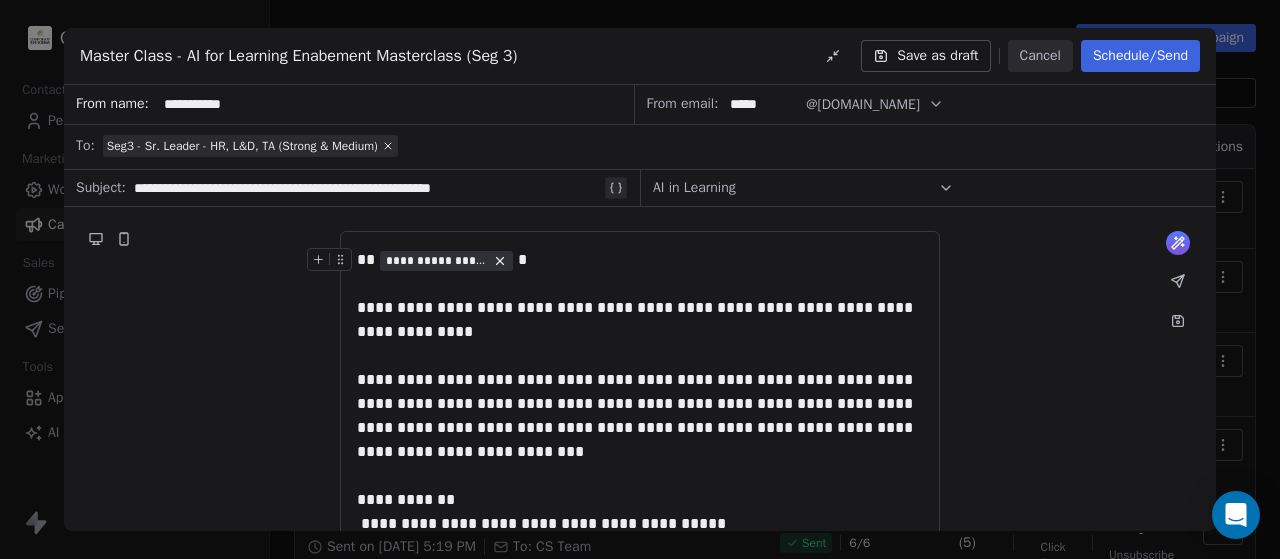 click on "**********" at bounding box center [640, 666] 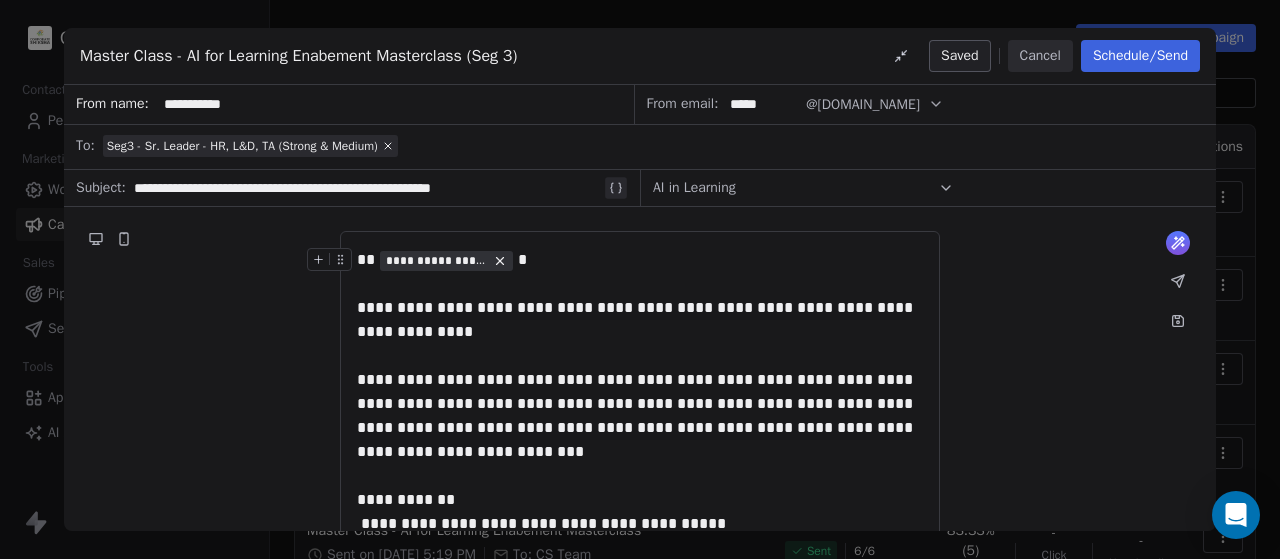 click on "**********" at bounding box center [637, 319] 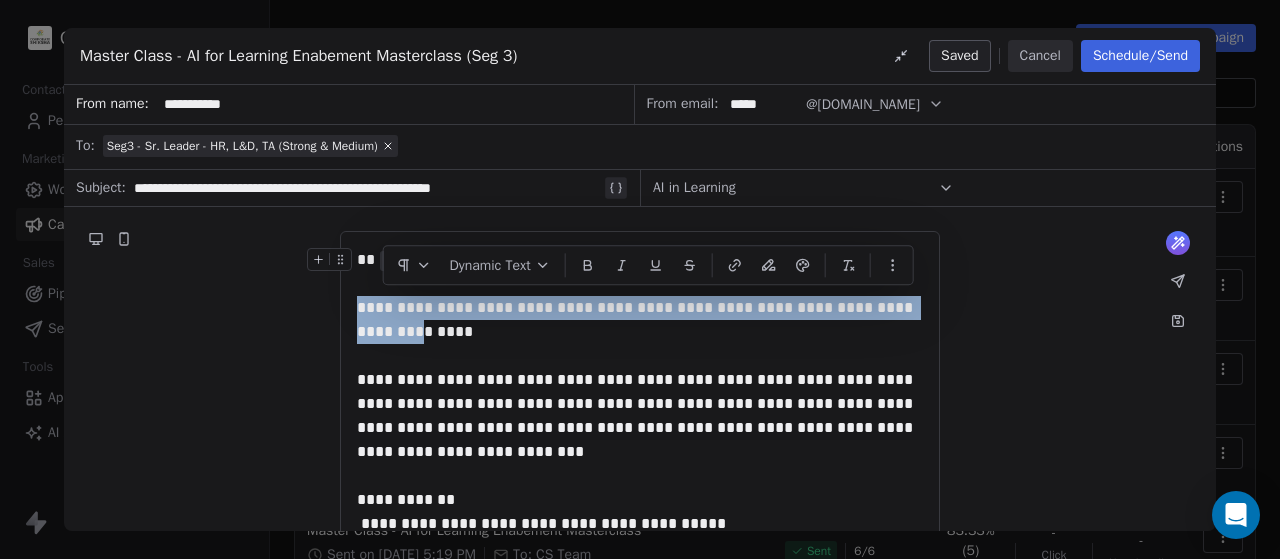 click on "**********" at bounding box center [637, 319] 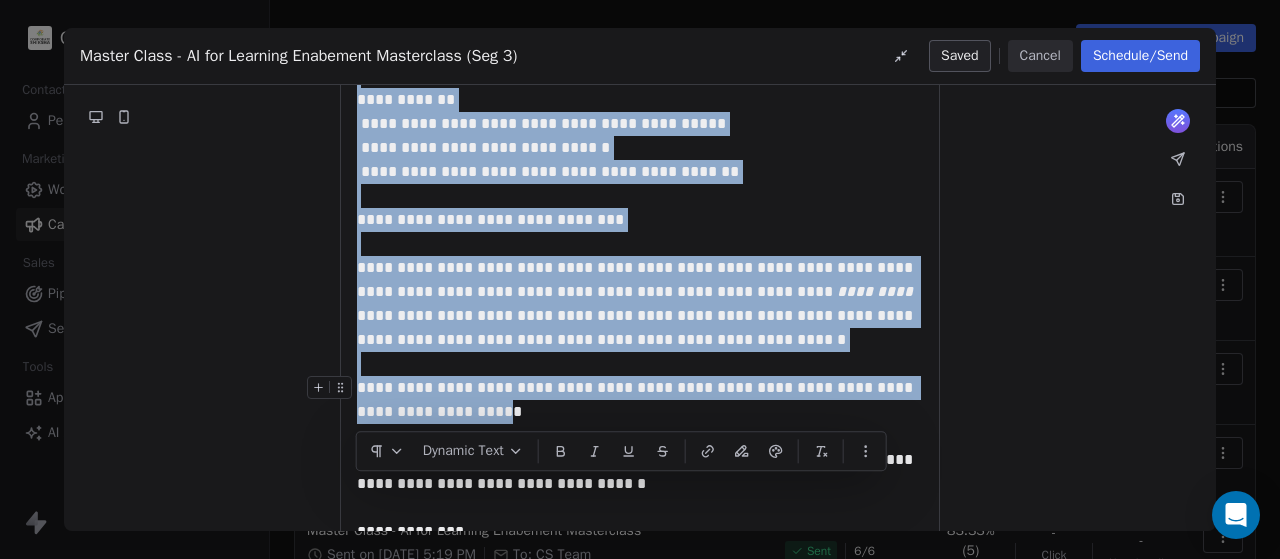 scroll, scrollTop: 500, scrollLeft: 0, axis: vertical 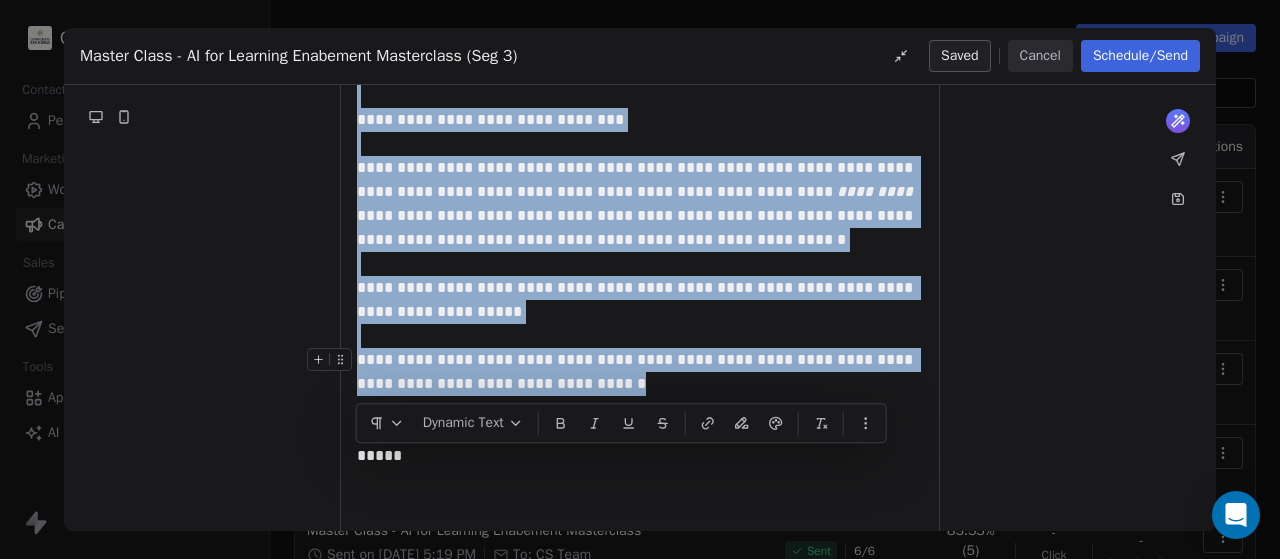 drag, startPoint x: 358, startPoint y: 306, endPoint x: 612, endPoint y: 379, distance: 264.28204 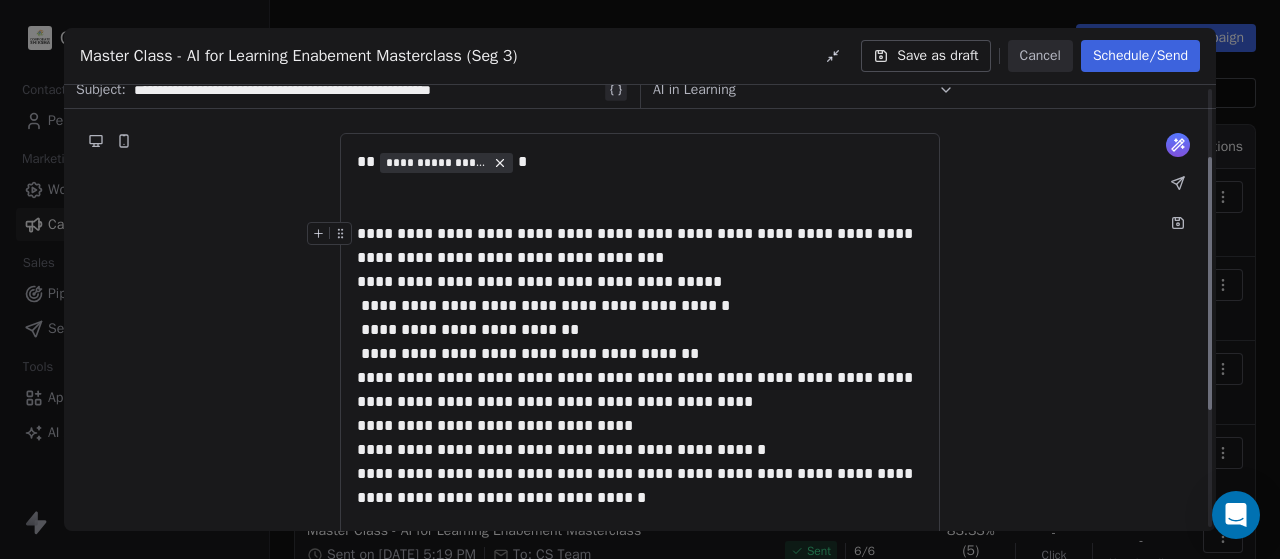 scroll, scrollTop: 128, scrollLeft: 0, axis: vertical 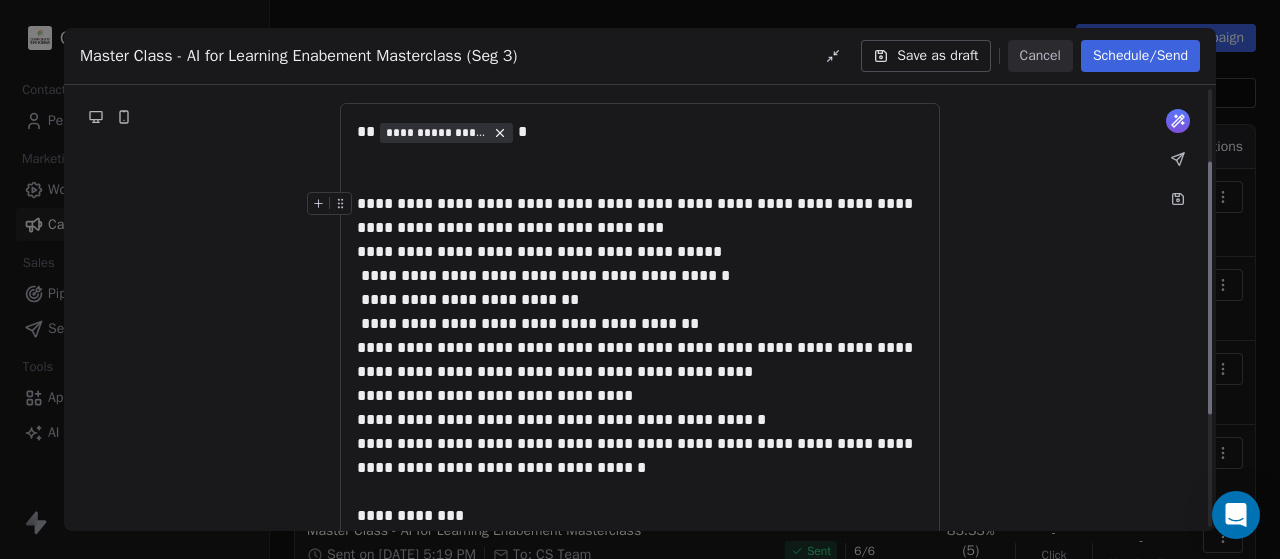click on "**********" at bounding box center (640, 216) 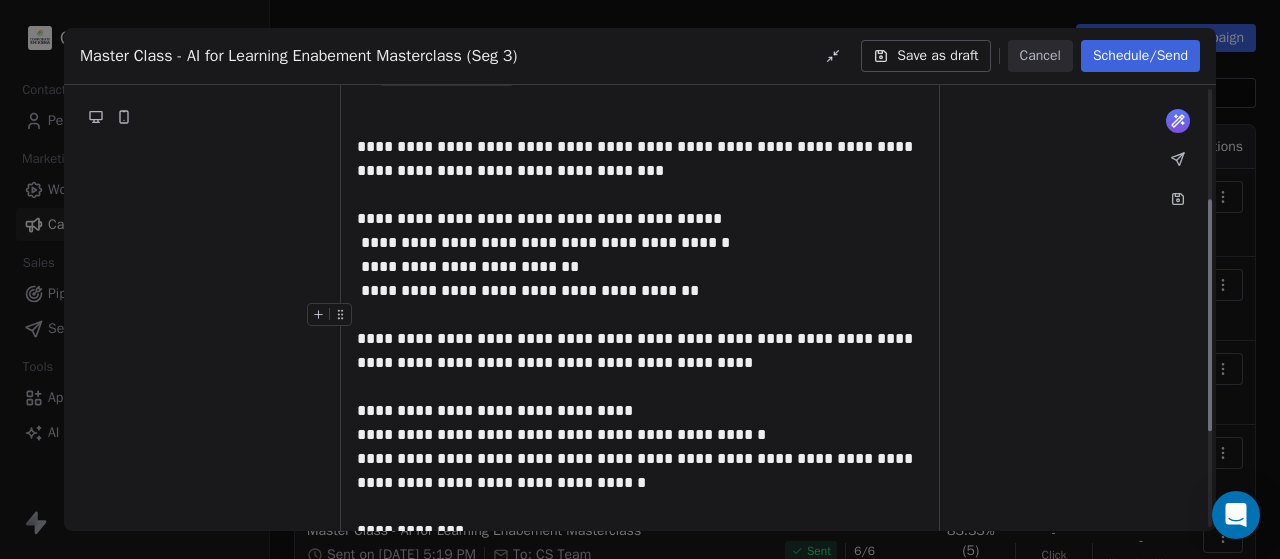 scroll, scrollTop: 228, scrollLeft: 0, axis: vertical 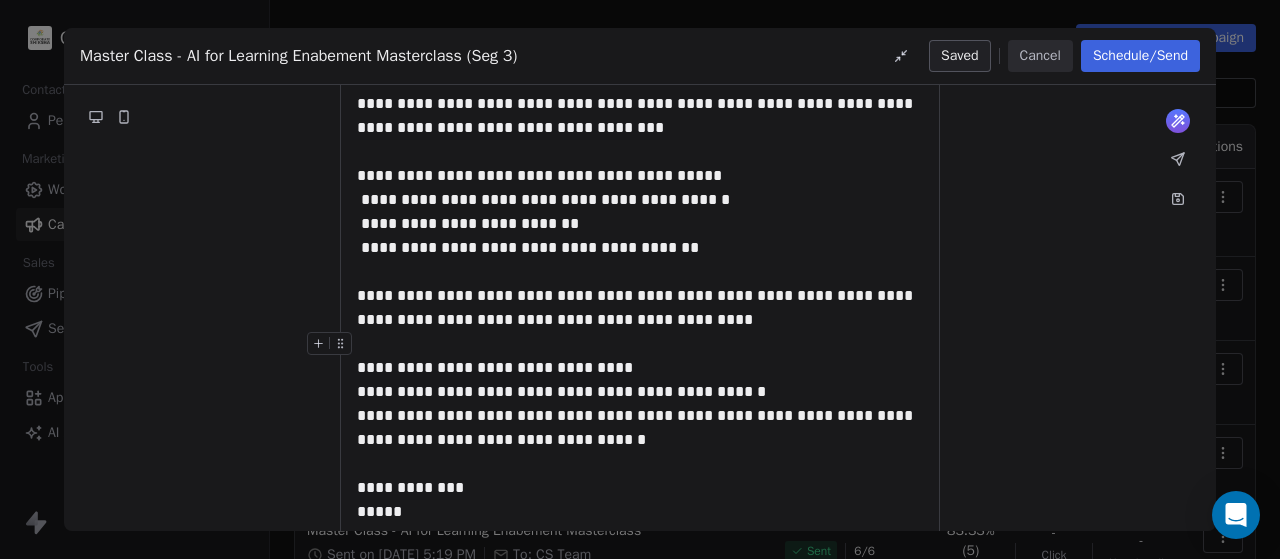 click on "**********" at bounding box center (640, 368) 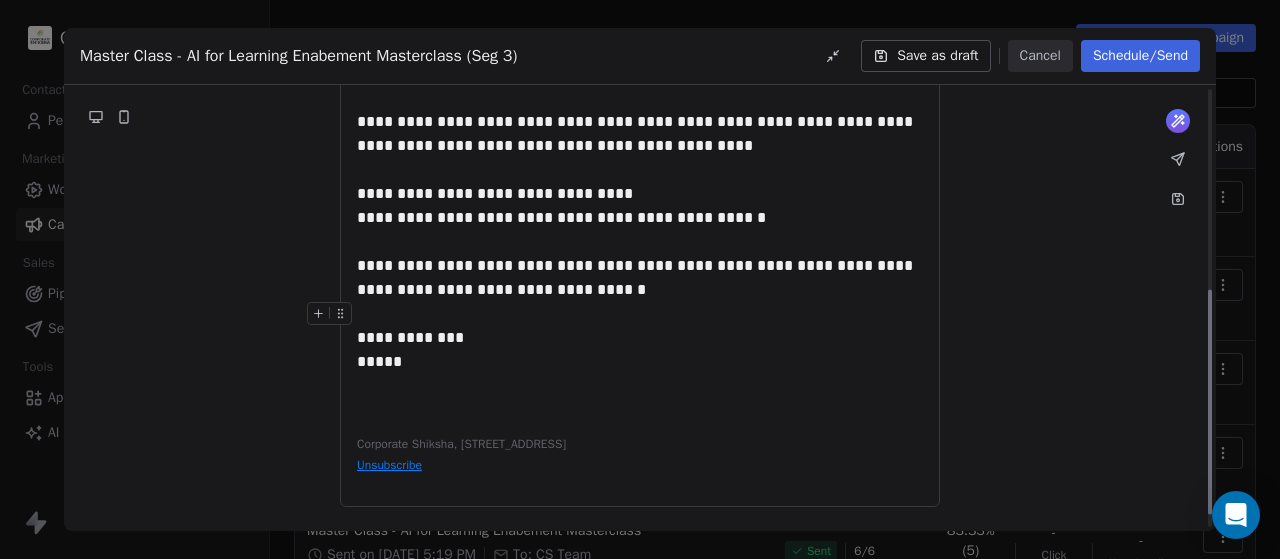 scroll, scrollTop: 324, scrollLeft: 0, axis: vertical 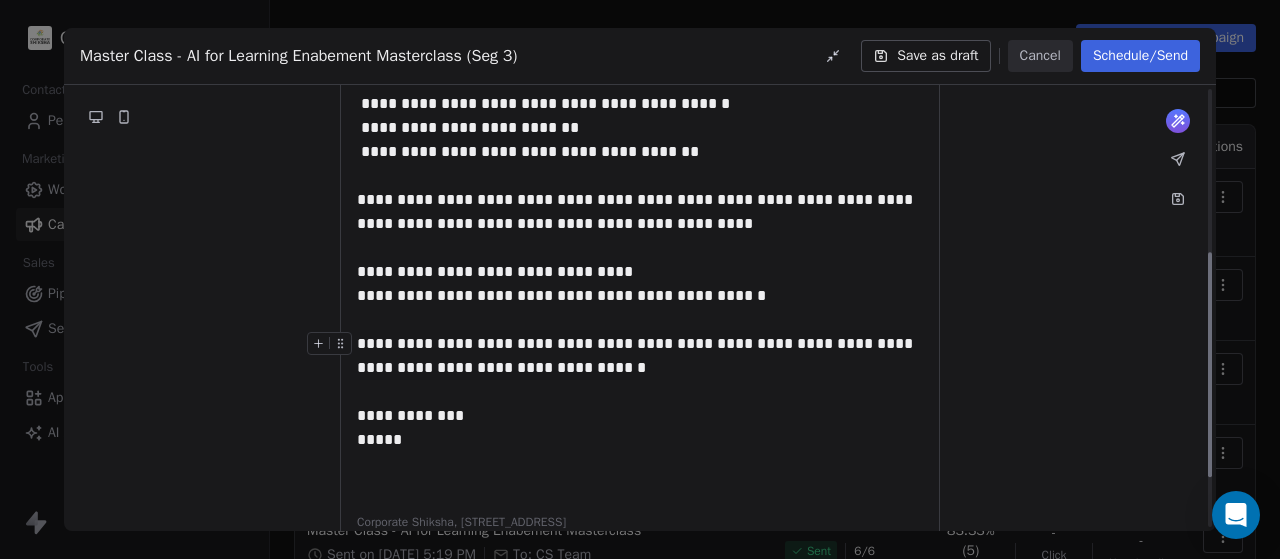 click on "**********" at bounding box center [637, 355] 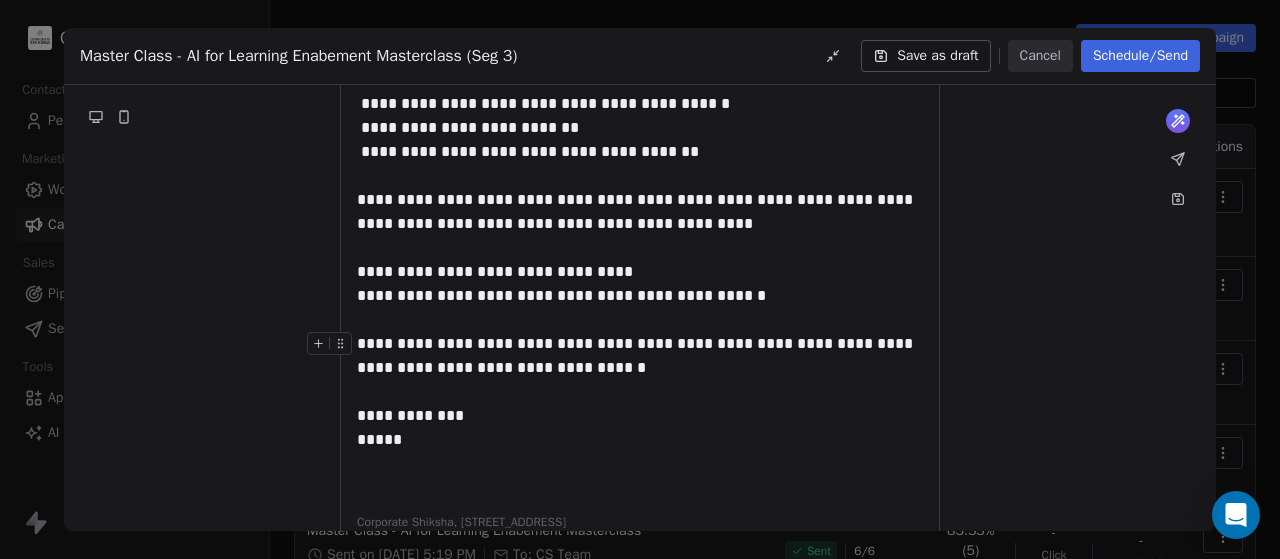 click on "**********" at bounding box center [640, 356] 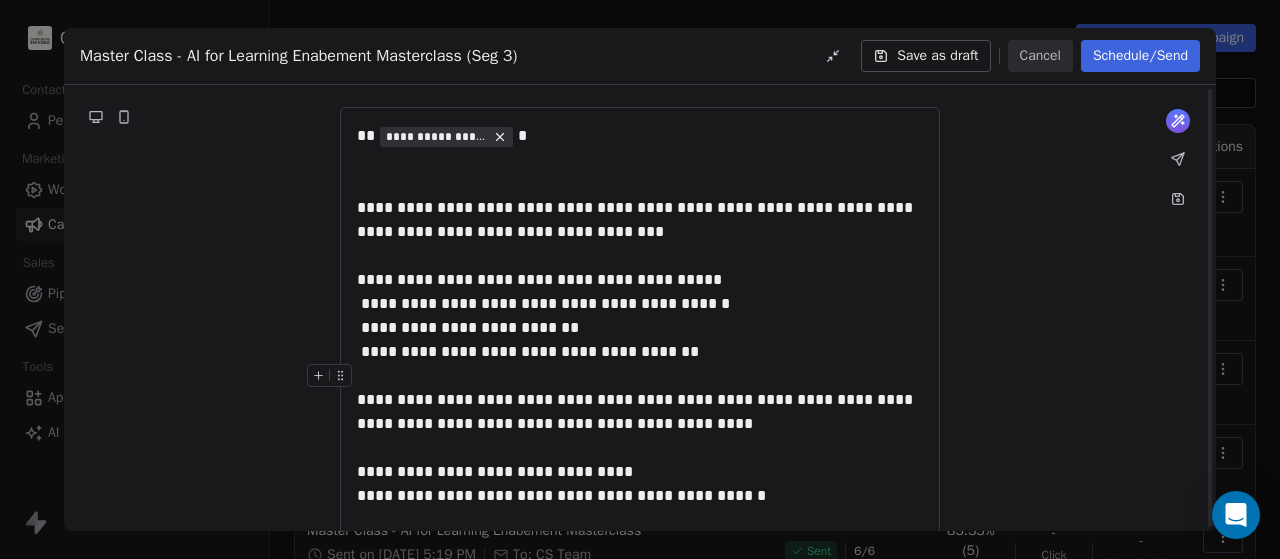 scroll, scrollTop: 24, scrollLeft: 0, axis: vertical 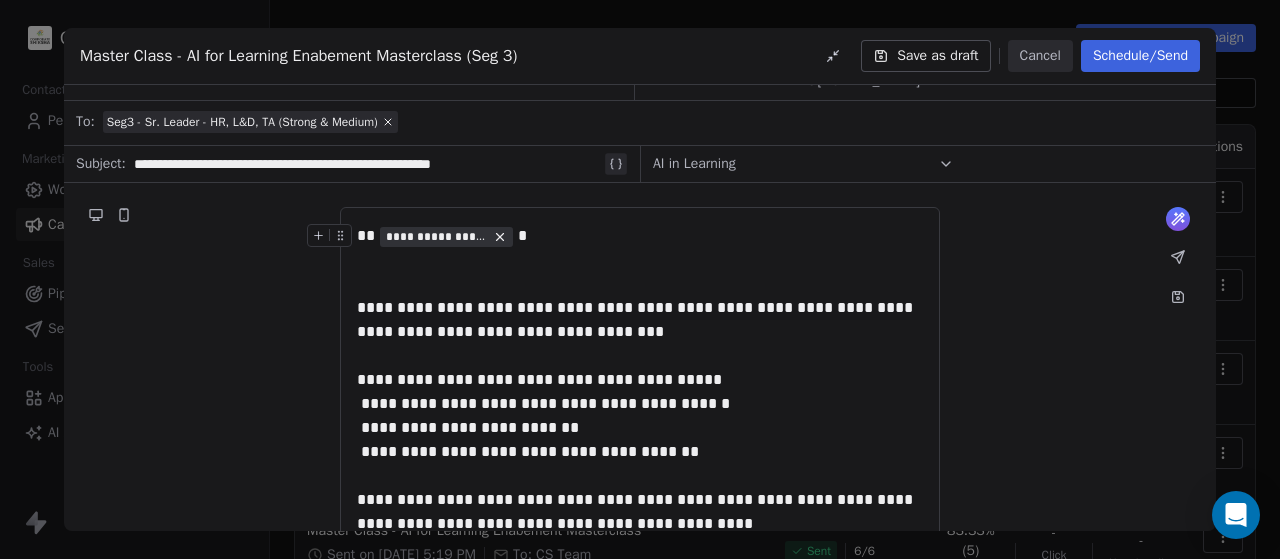click on "**********" at bounding box center (640, 260) 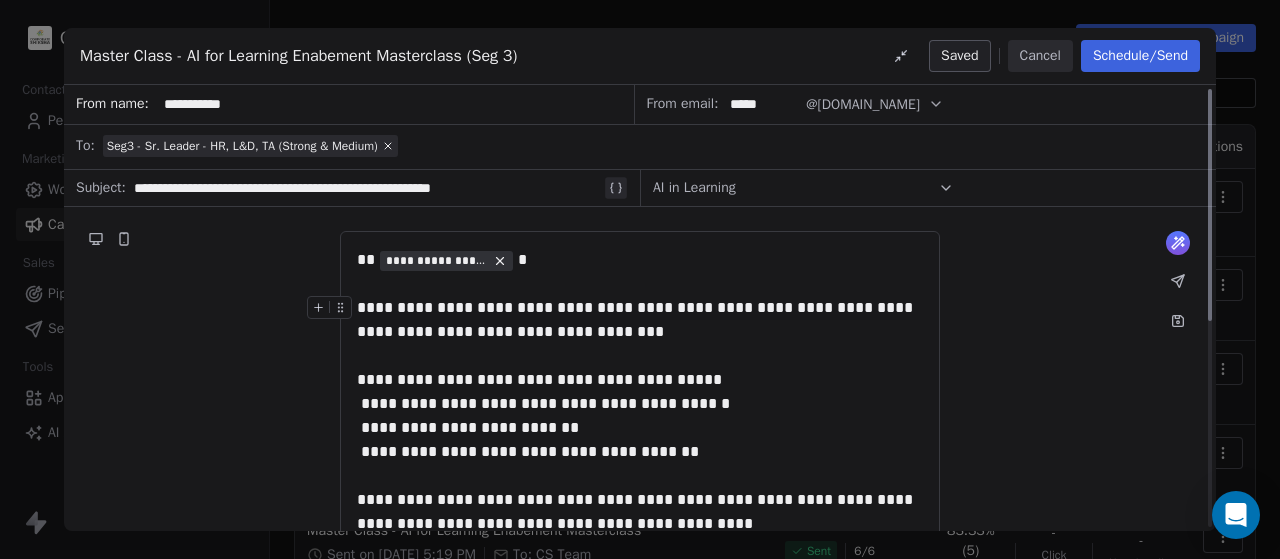 scroll, scrollTop: 0, scrollLeft: 0, axis: both 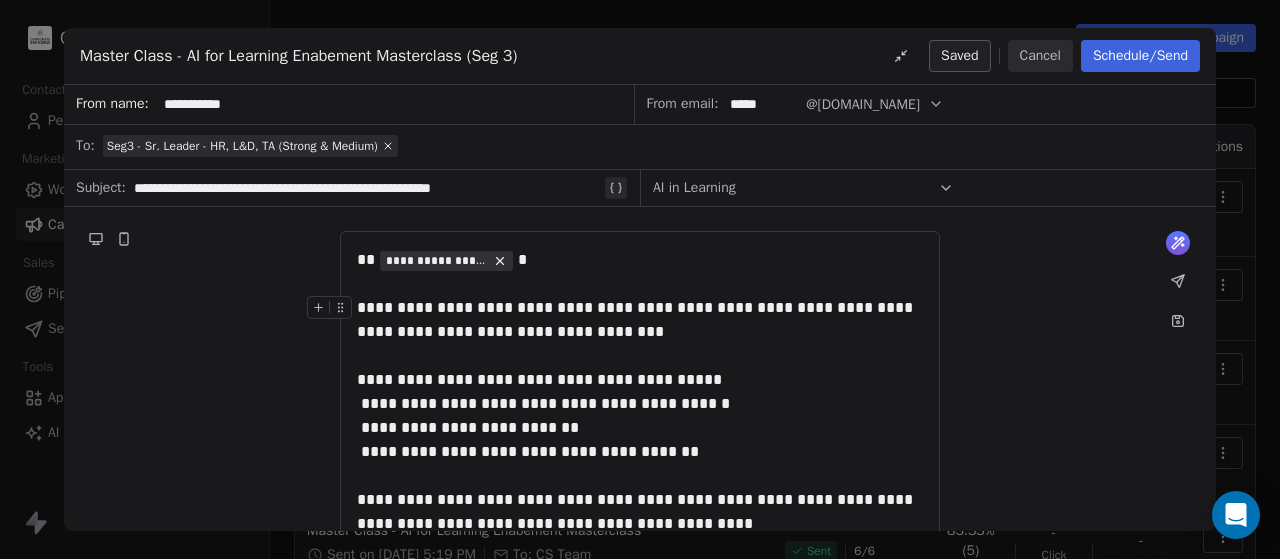 click on "**********" at bounding box center (637, 319) 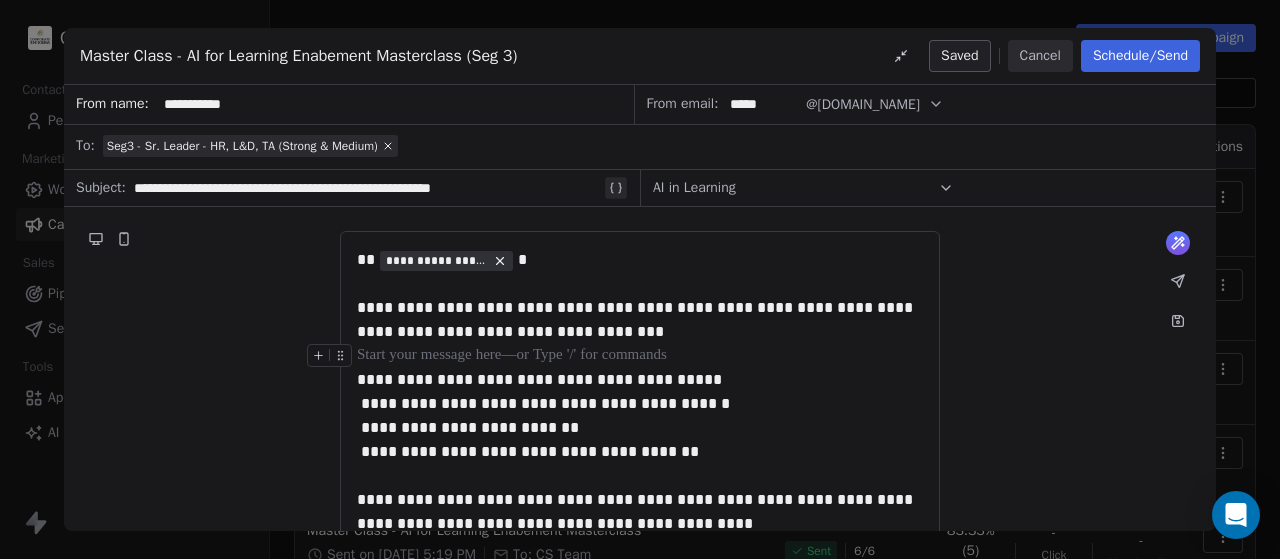 click at bounding box center (640, 356) 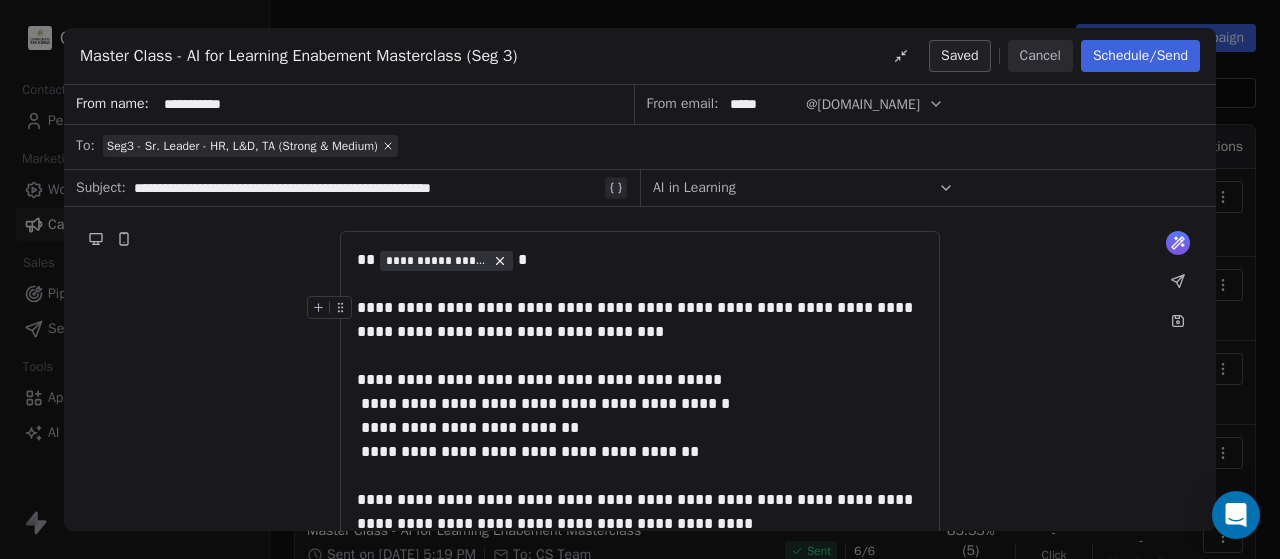 click on "**********" at bounding box center [637, 319] 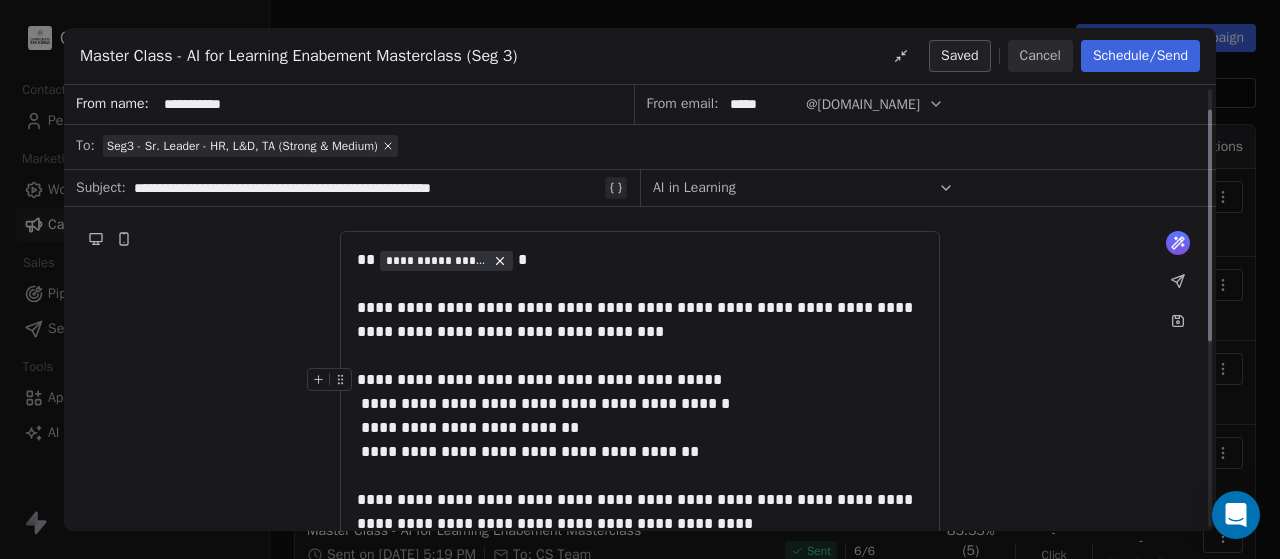 scroll, scrollTop: 100, scrollLeft: 0, axis: vertical 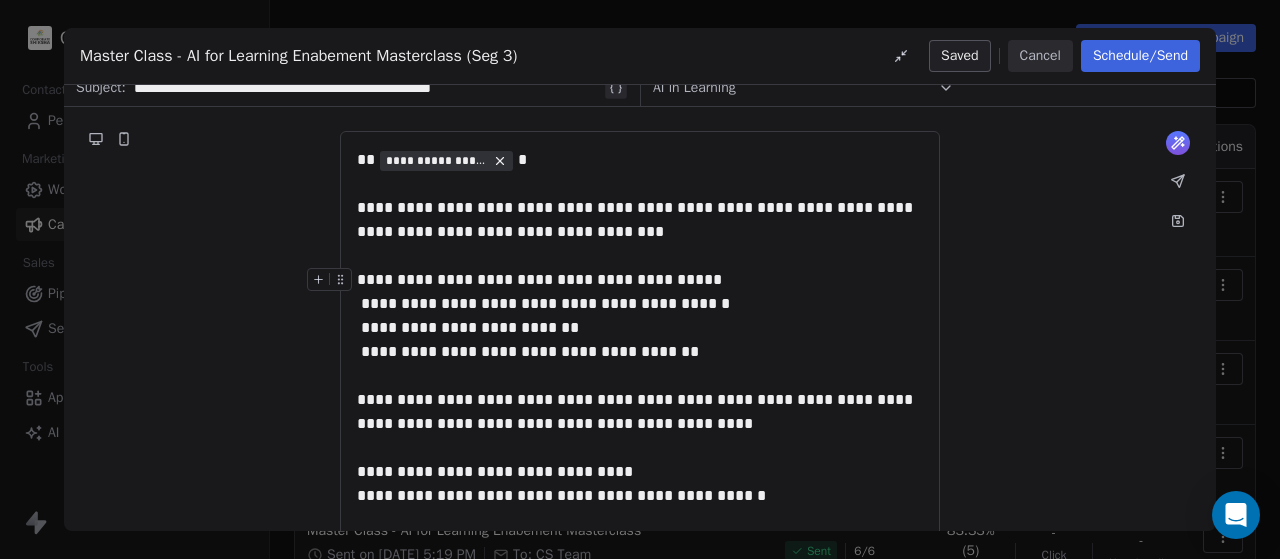 click on "**********" at bounding box center (640, 316) 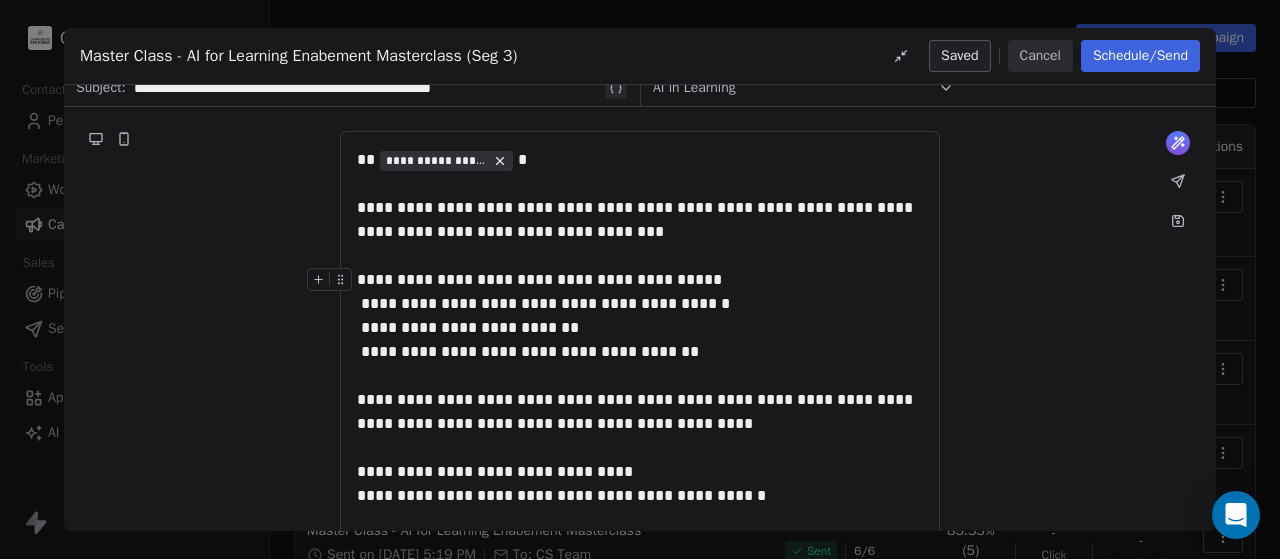 click on "**********" at bounding box center [640, 316] 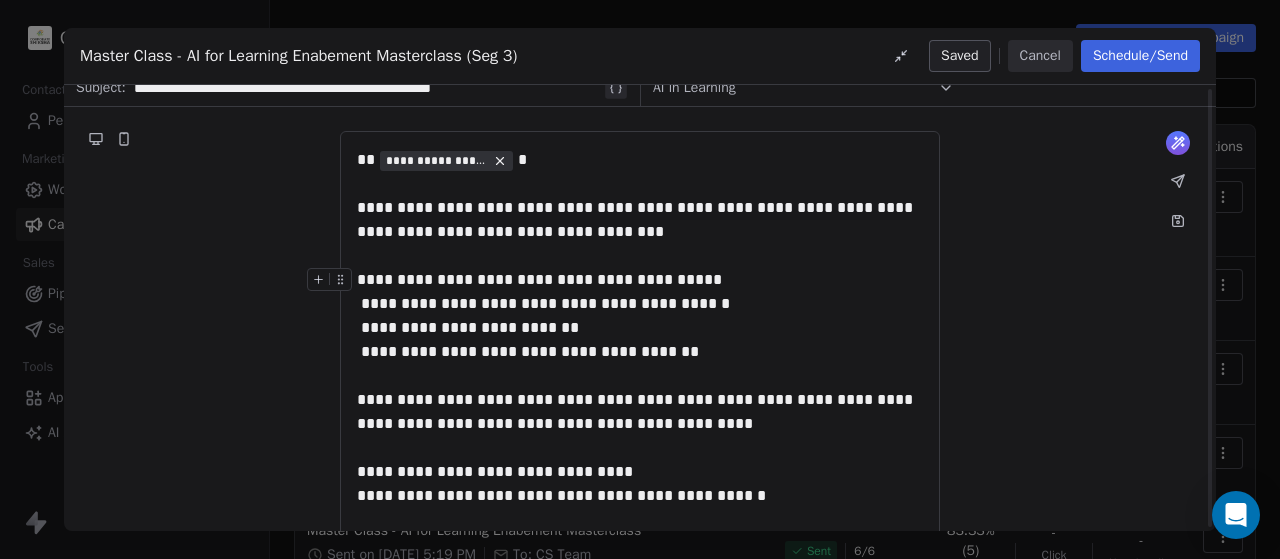 scroll, scrollTop: 200, scrollLeft: 0, axis: vertical 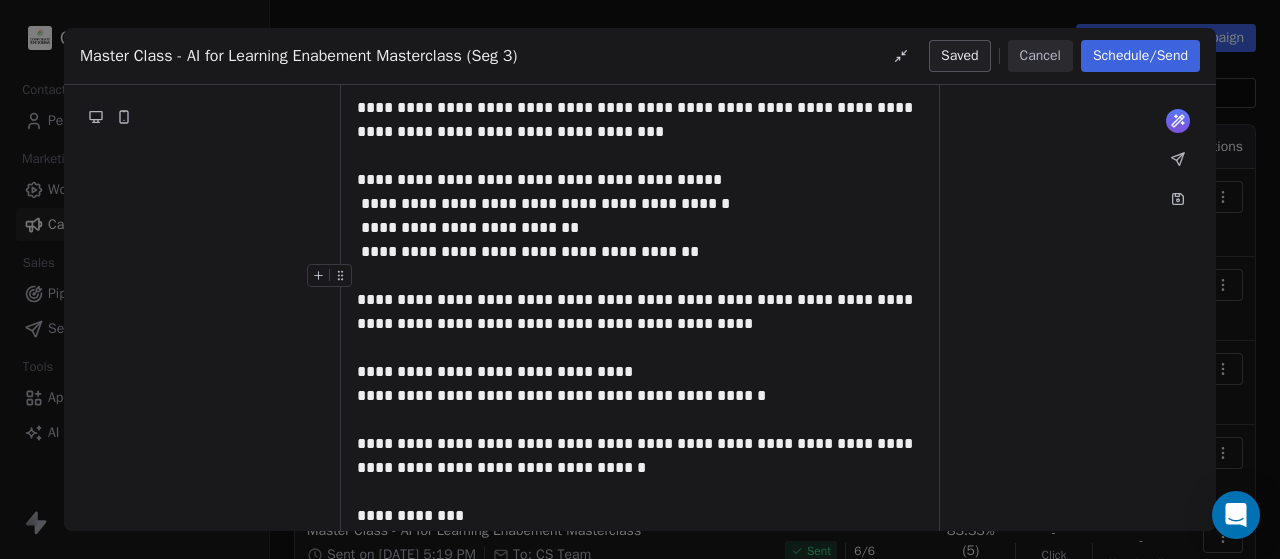 click on "**********" at bounding box center (637, 311) 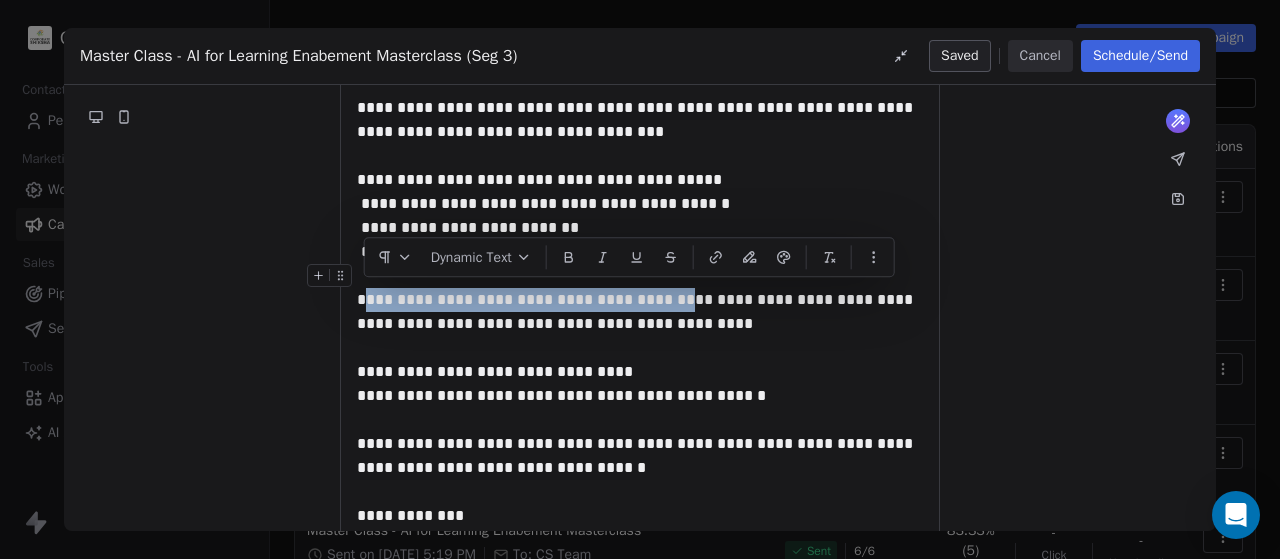 drag, startPoint x: 692, startPoint y: 302, endPoint x: 361, endPoint y: 299, distance: 331.01358 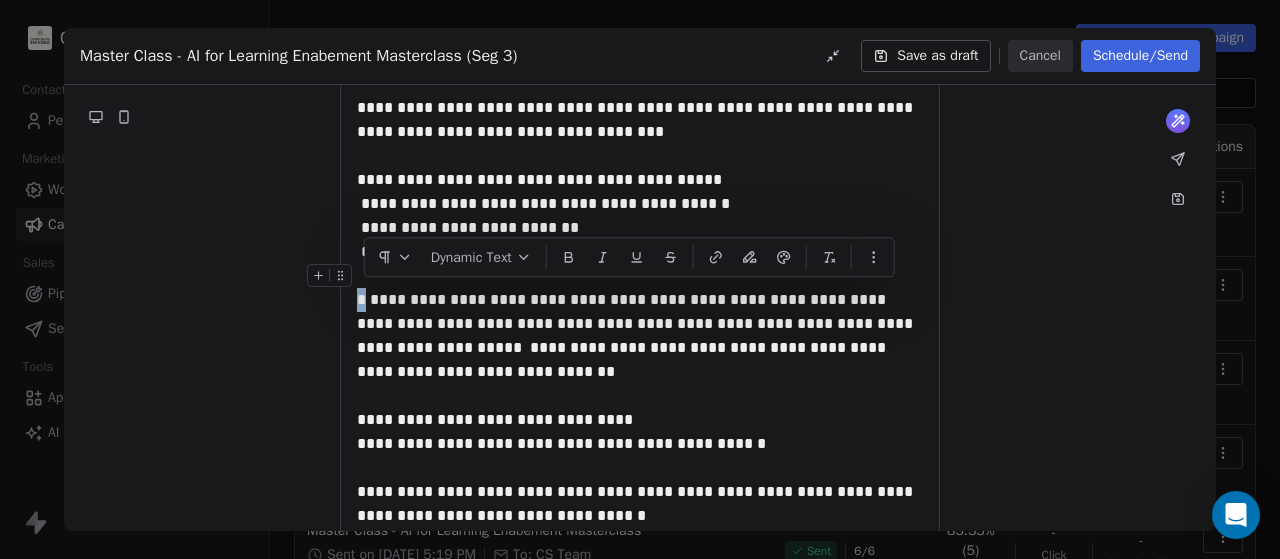 click on "*" at bounding box center (361, 299) 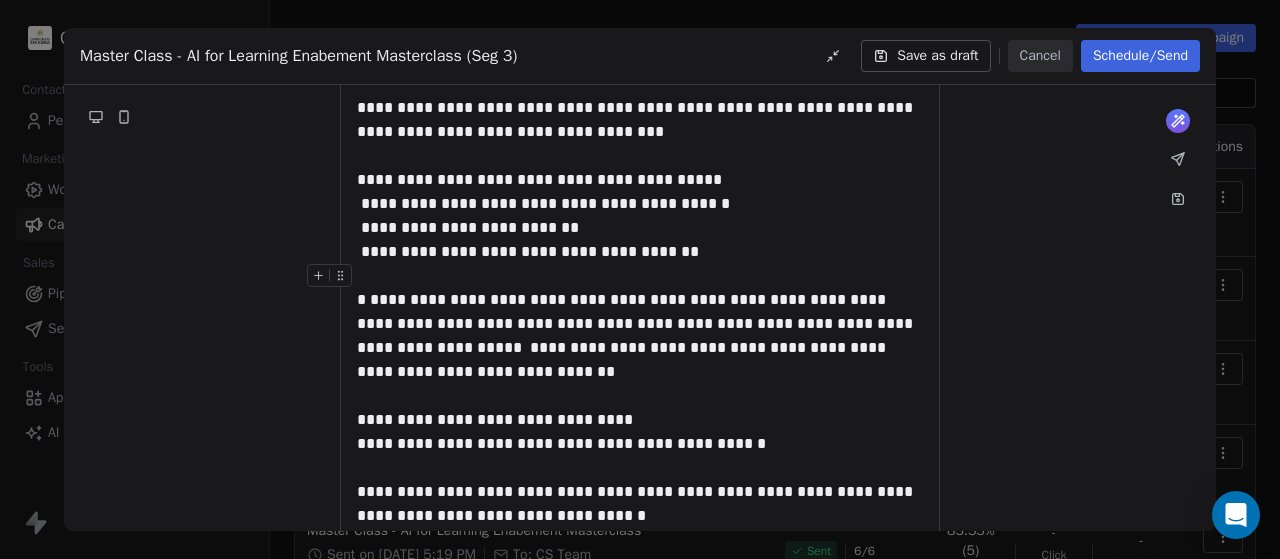 type 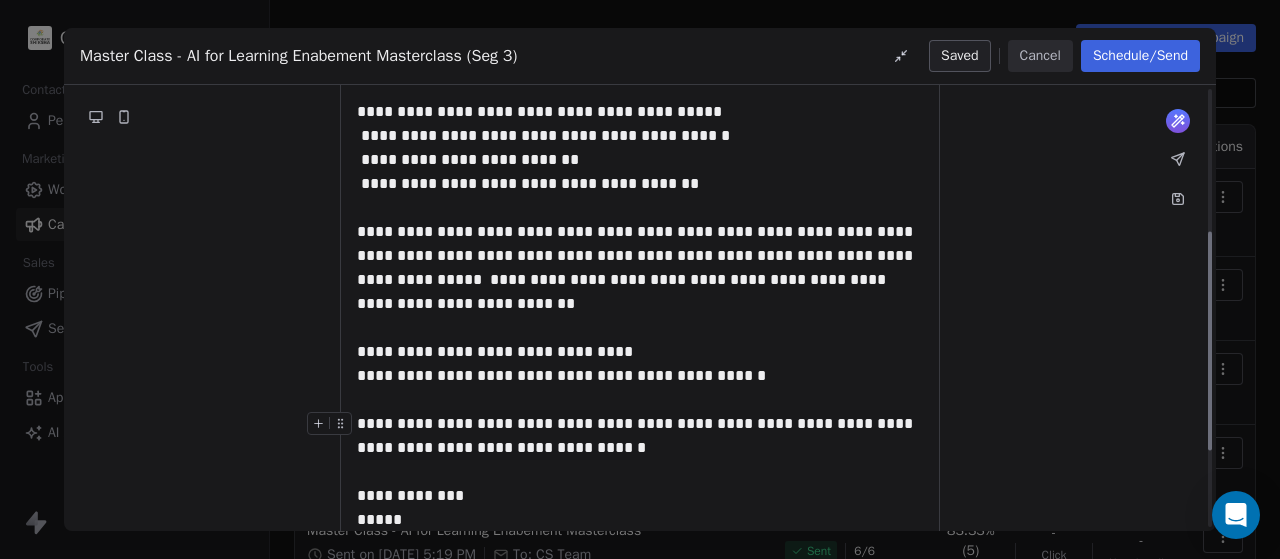 scroll, scrollTop: 300, scrollLeft: 0, axis: vertical 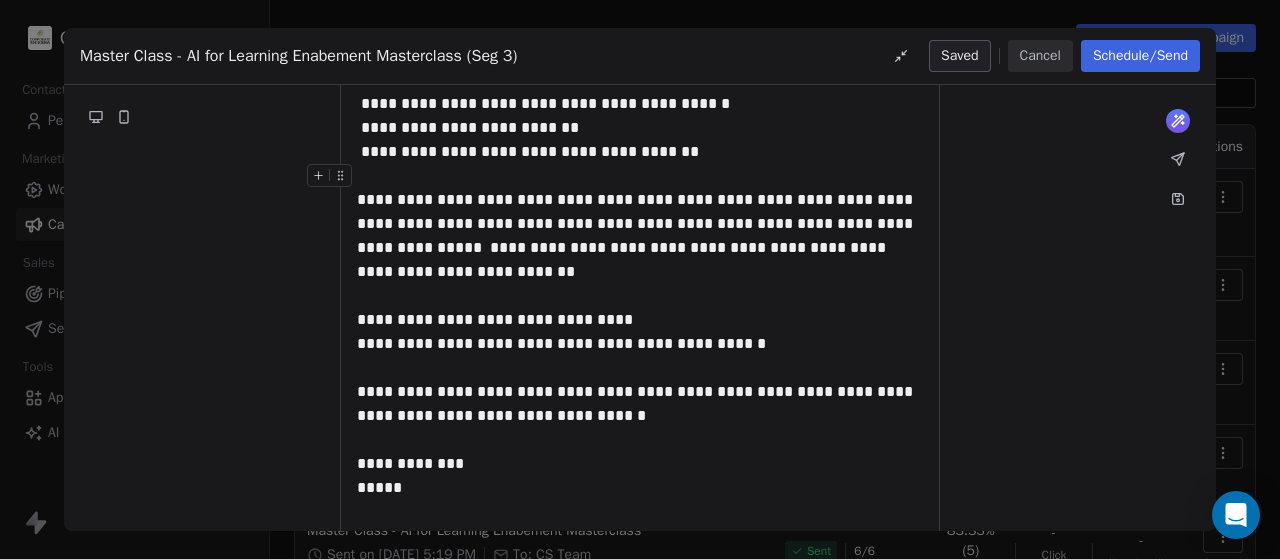 click on "**********" at bounding box center [640, 224] 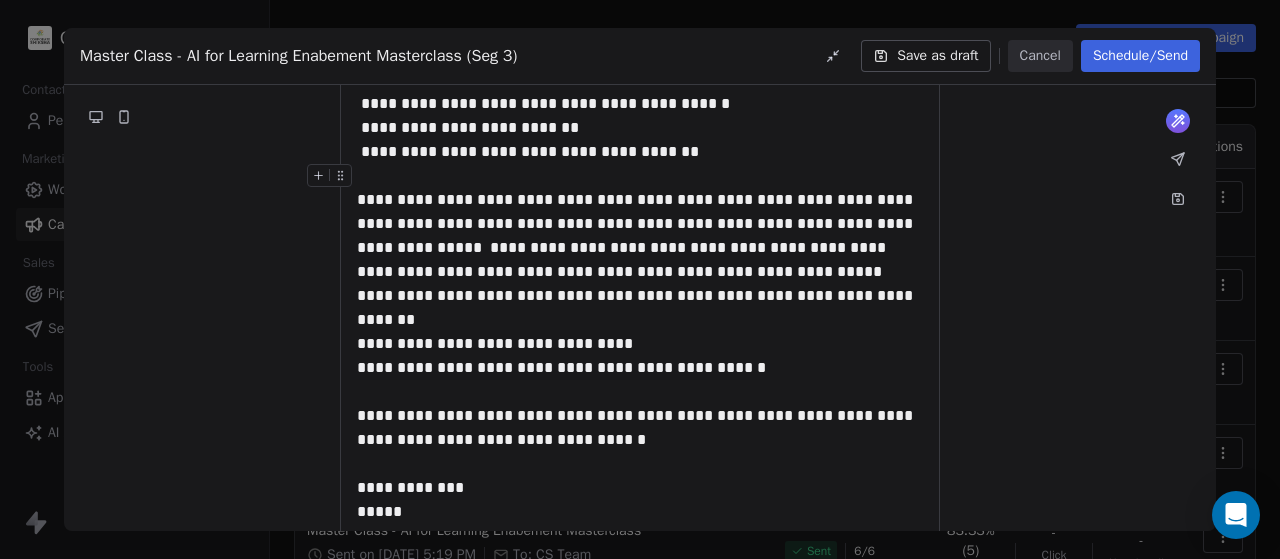 click on "**********" at bounding box center [640, 236] 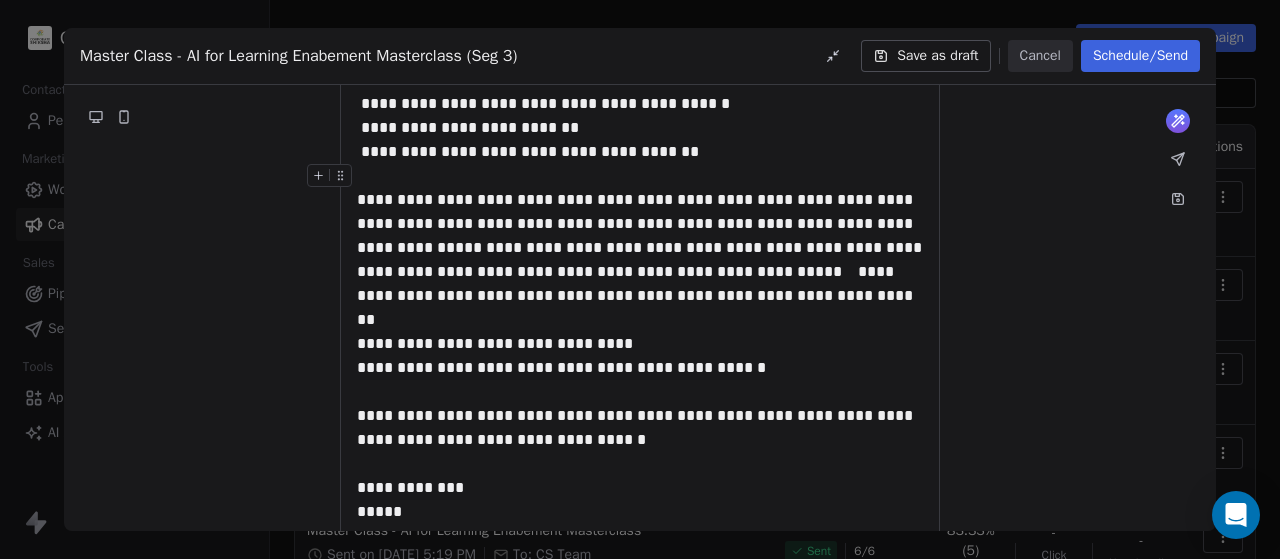 click on "**********" at bounding box center (637, 223) 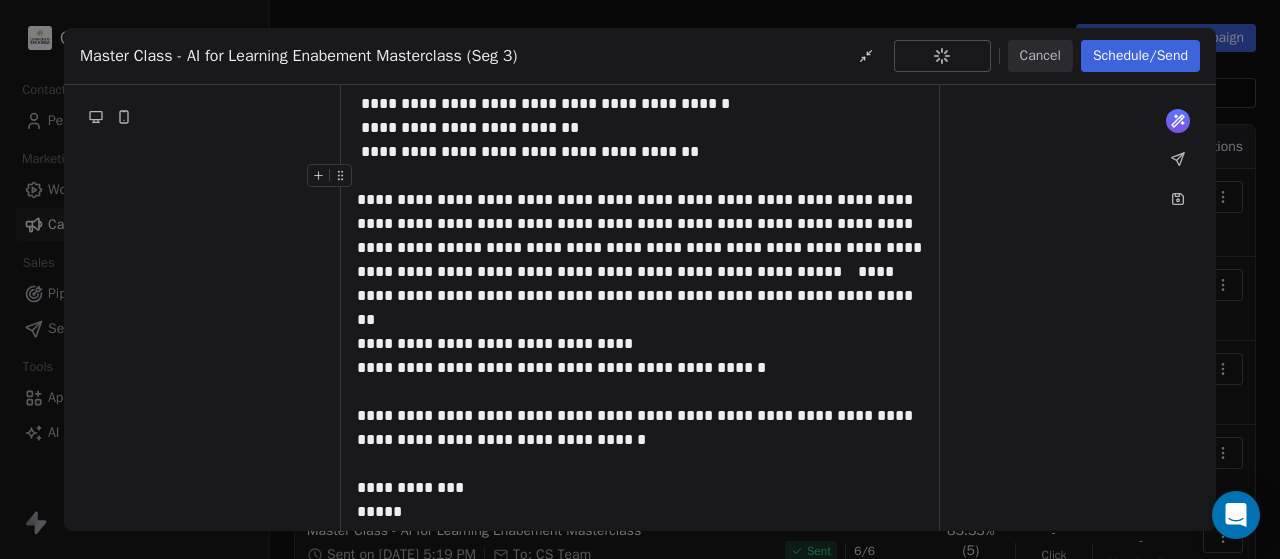 click on "**********" at bounding box center (640, 236) 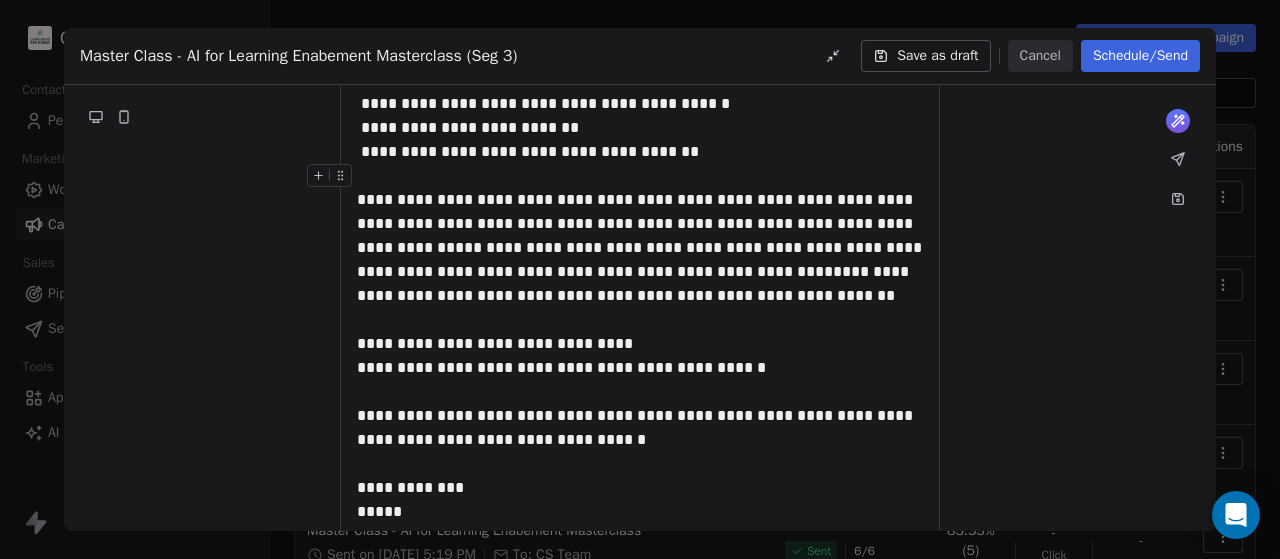 click on "**********" at bounding box center [635, 283] 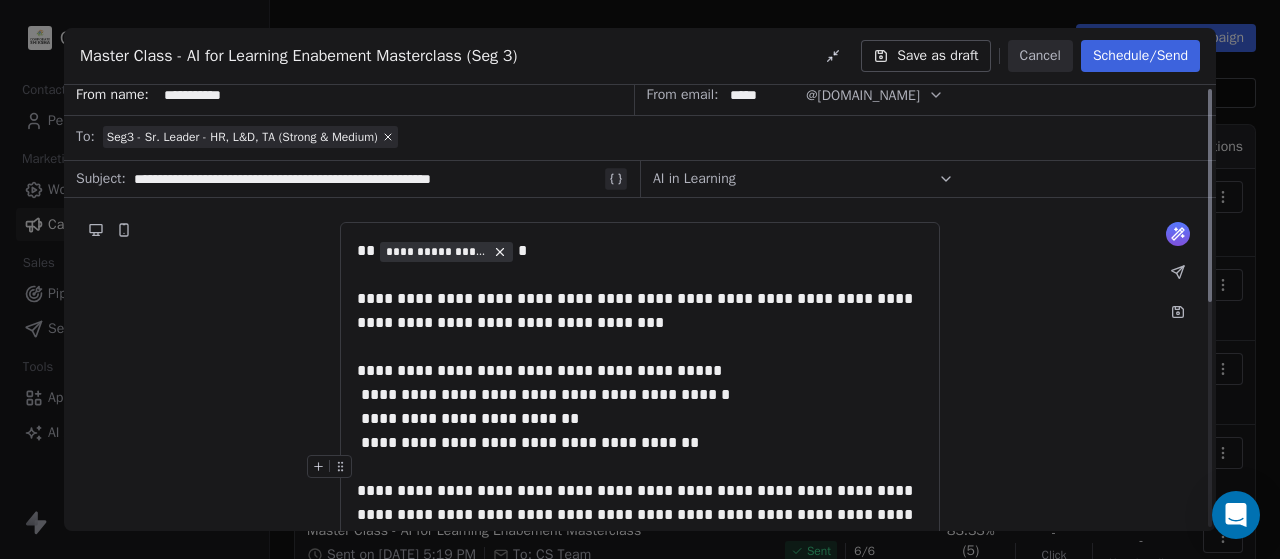 scroll, scrollTop: 0, scrollLeft: 0, axis: both 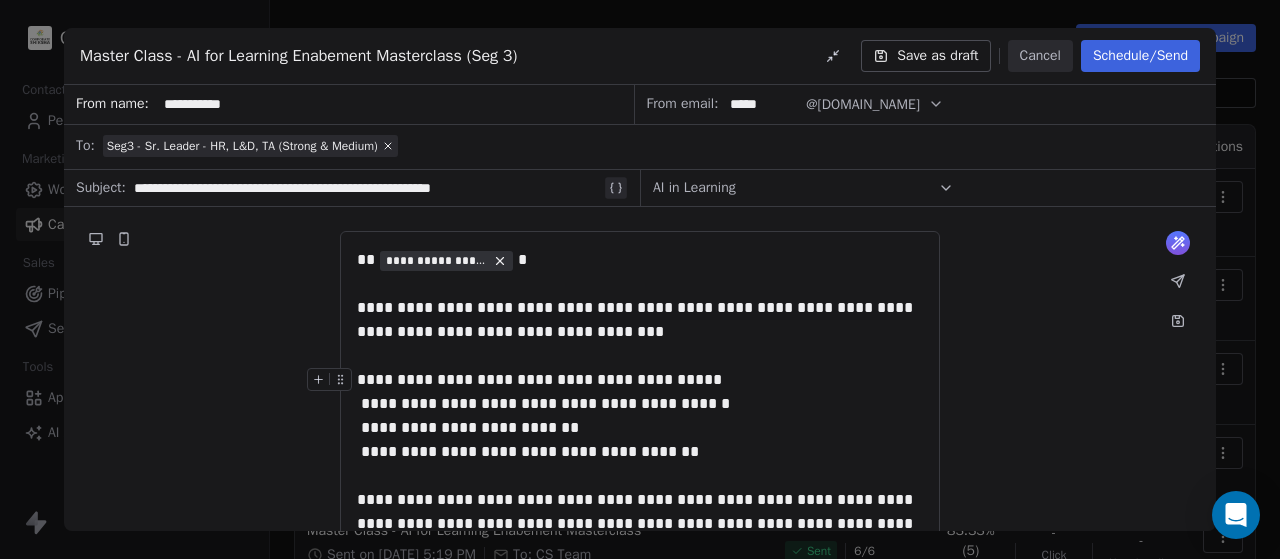 click on "**********" at bounding box center (543, 415) 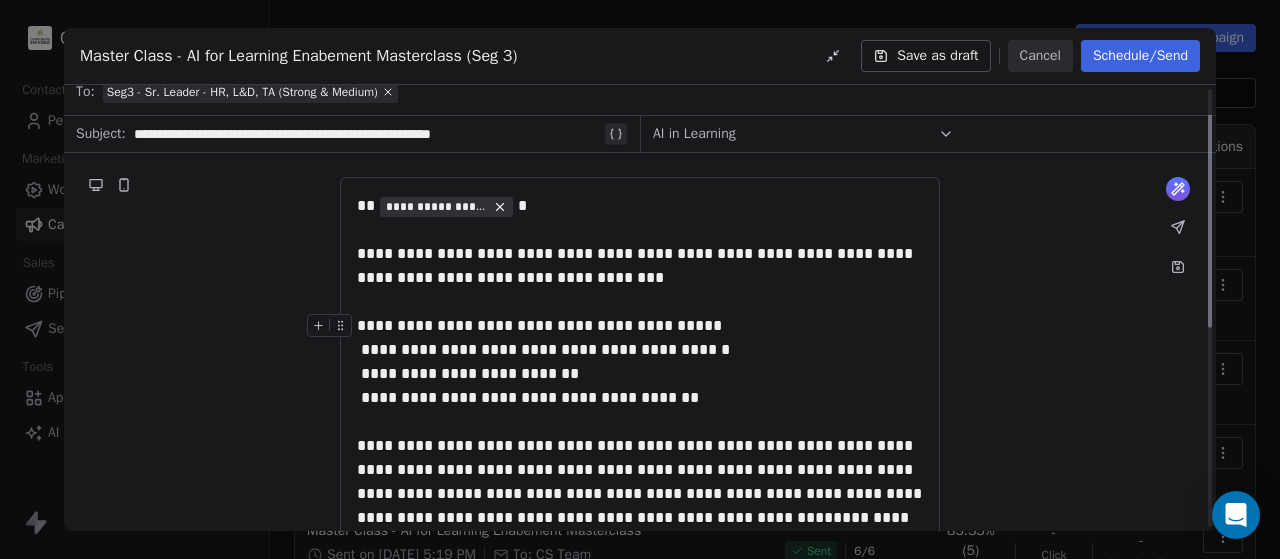 scroll, scrollTop: 100, scrollLeft: 0, axis: vertical 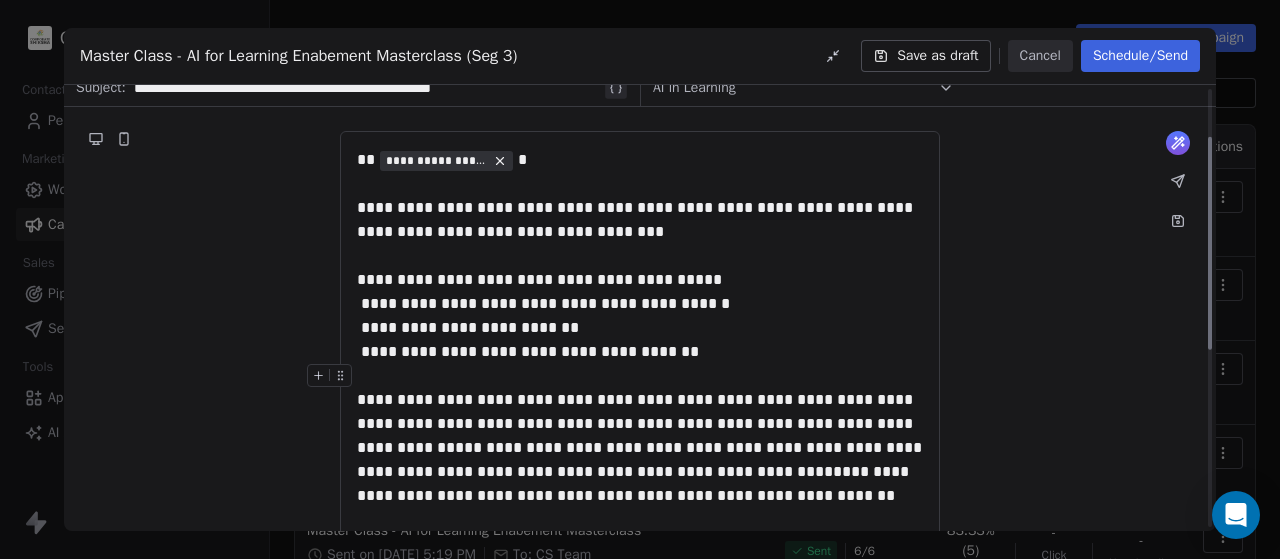 click on "**********" at bounding box center (637, 423) 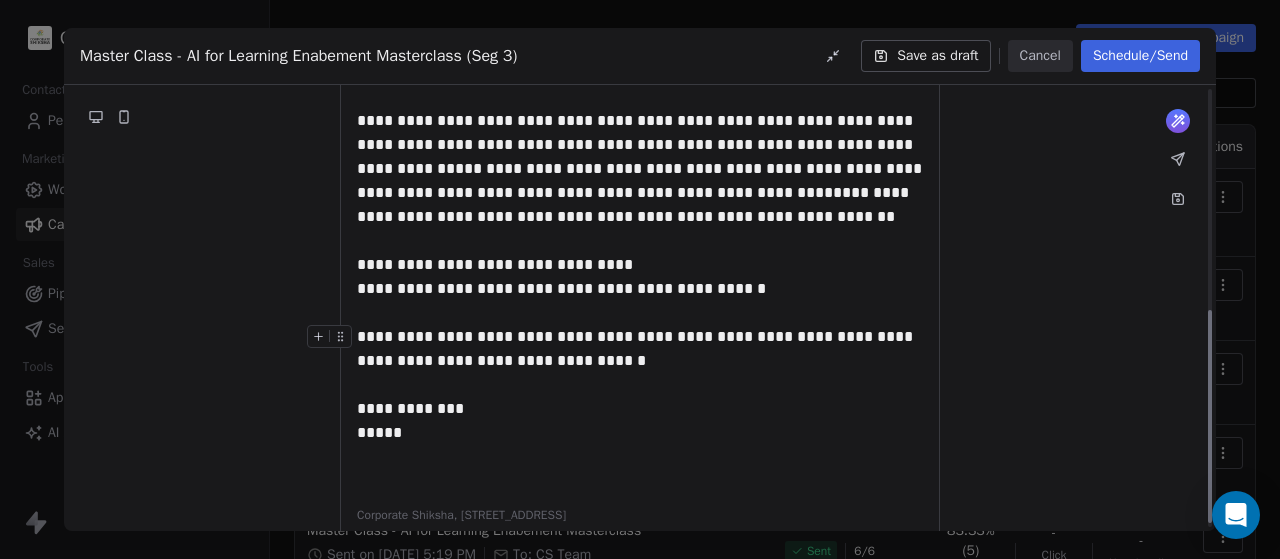 scroll, scrollTop: 472, scrollLeft: 0, axis: vertical 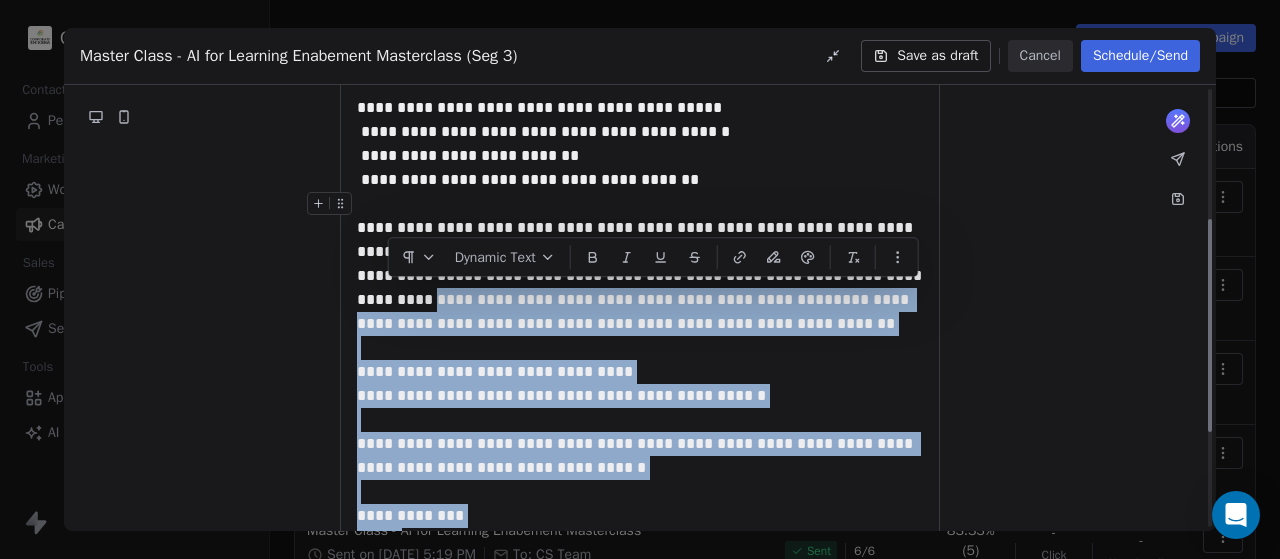 drag, startPoint x: 439, startPoint y: 349, endPoint x: 389, endPoint y: 306, distance: 65.946945 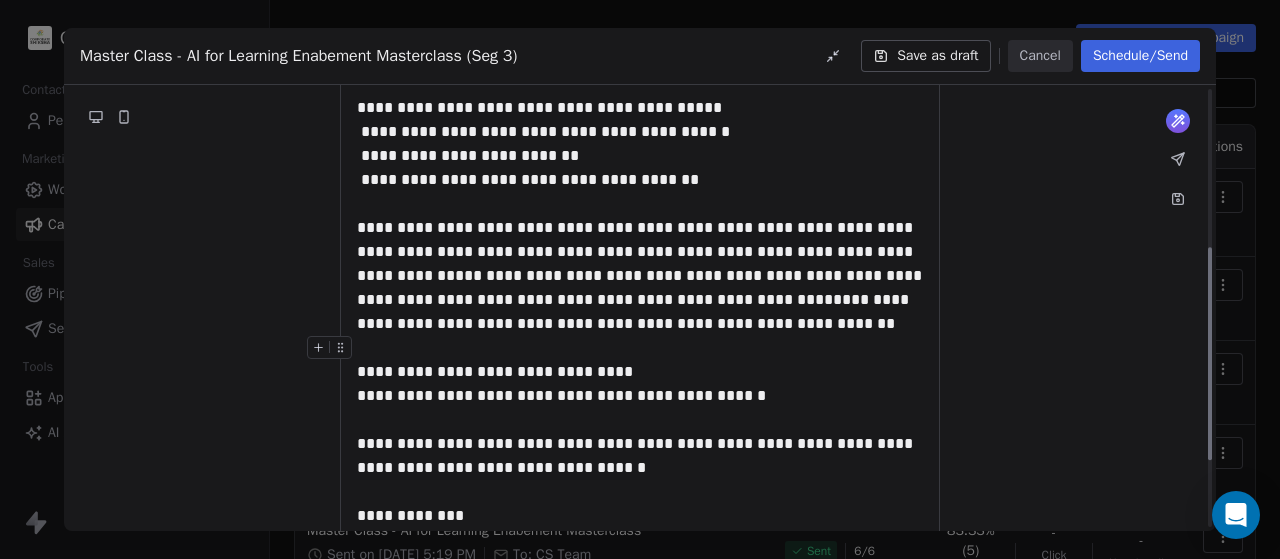 scroll, scrollTop: 472, scrollLeft: 0, axis: vertical 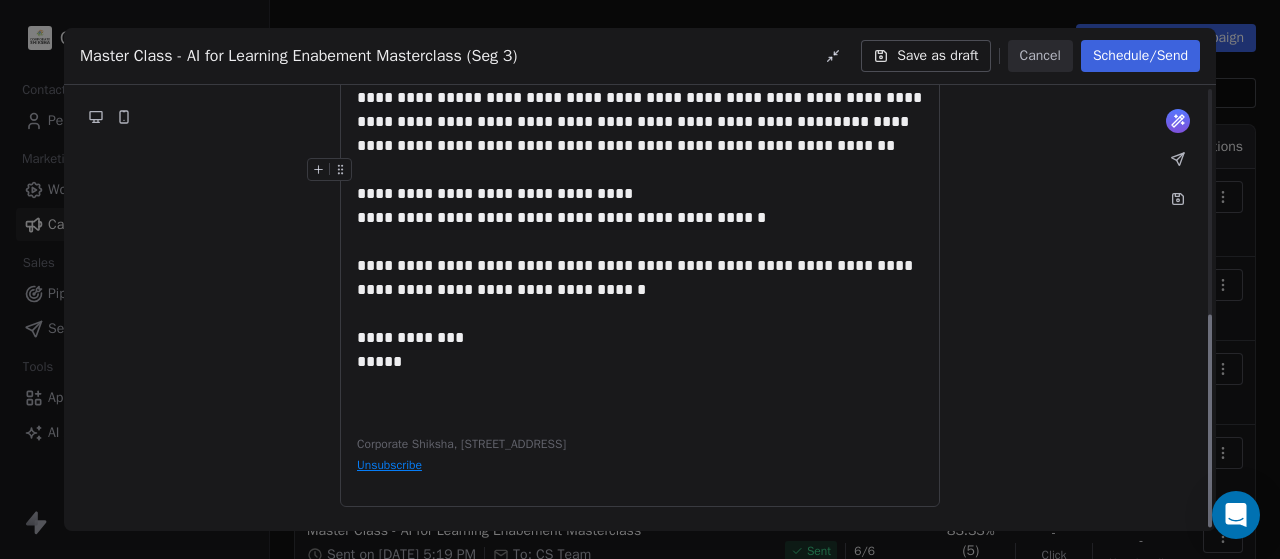 click on "**********" at bounding box center [640, 107] 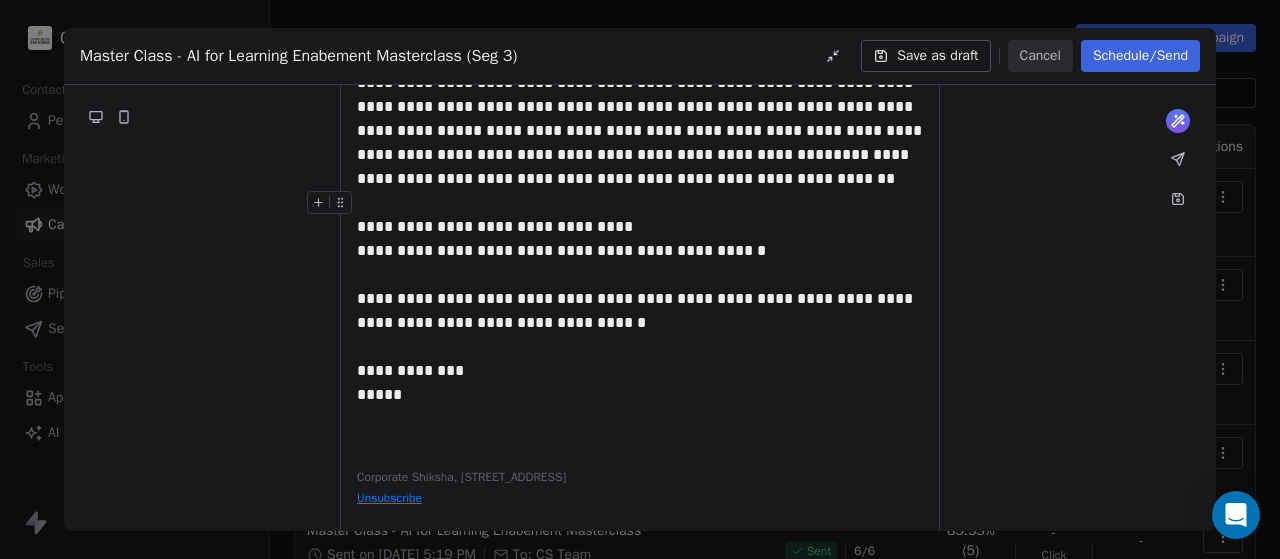 scroll, scrollTop: 372, scrollLeft: 0, axis: vertical 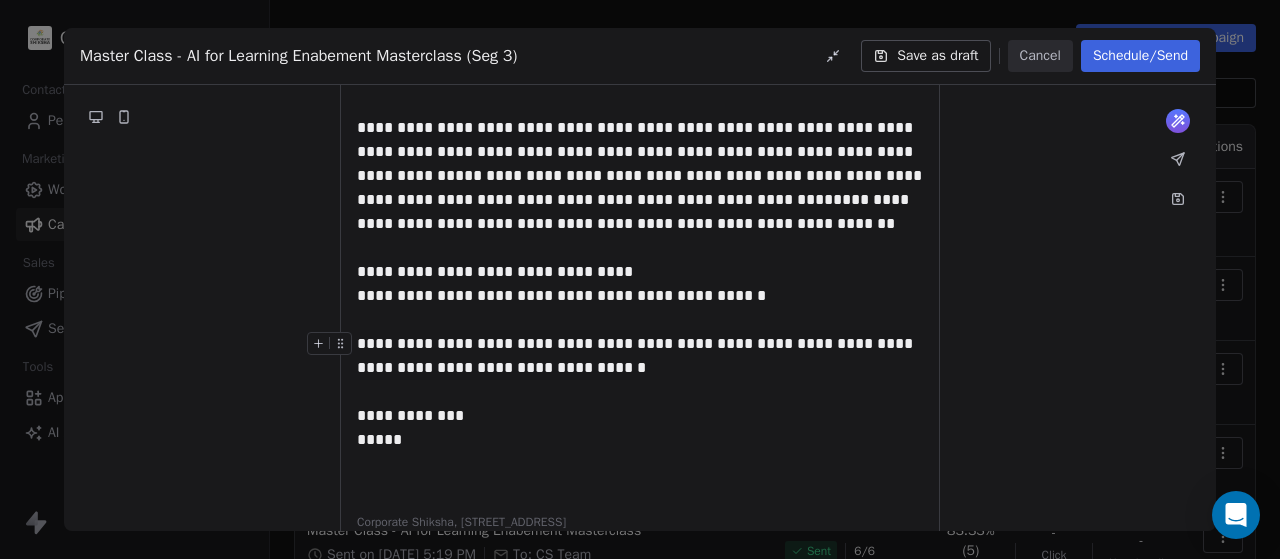 click on "**********" at bounding box center [637, 355] 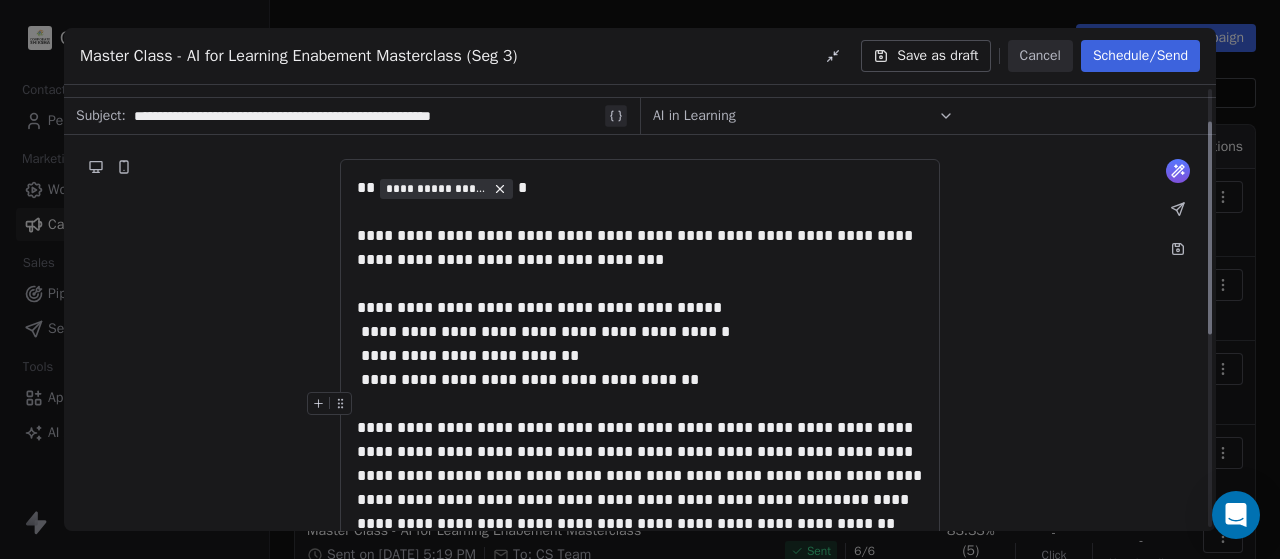 scroll, scrollTop: 0, scrollLeft: 0, axis: both 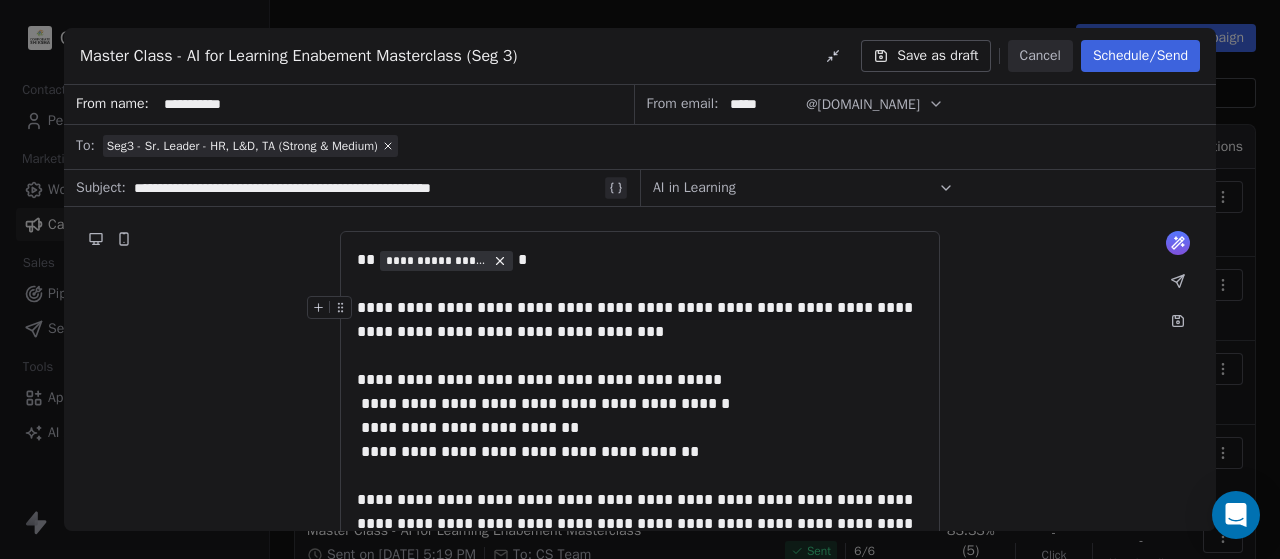 click on "**********" at bounding box center [637, 319] 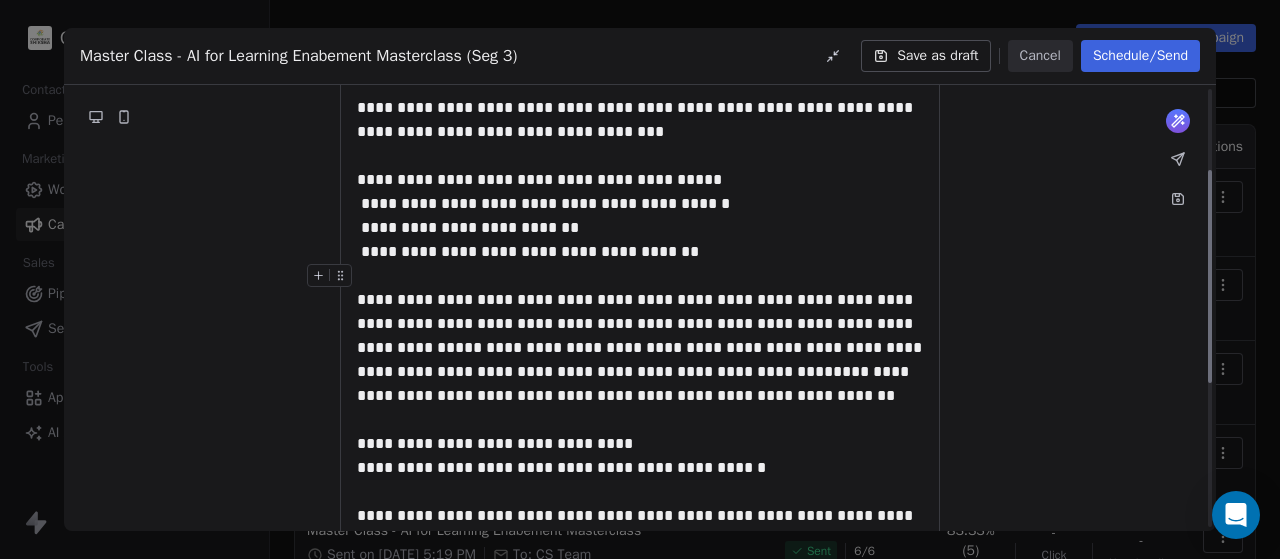 scroll, scrollTop: 0, scrollLeft: 0, axis: both 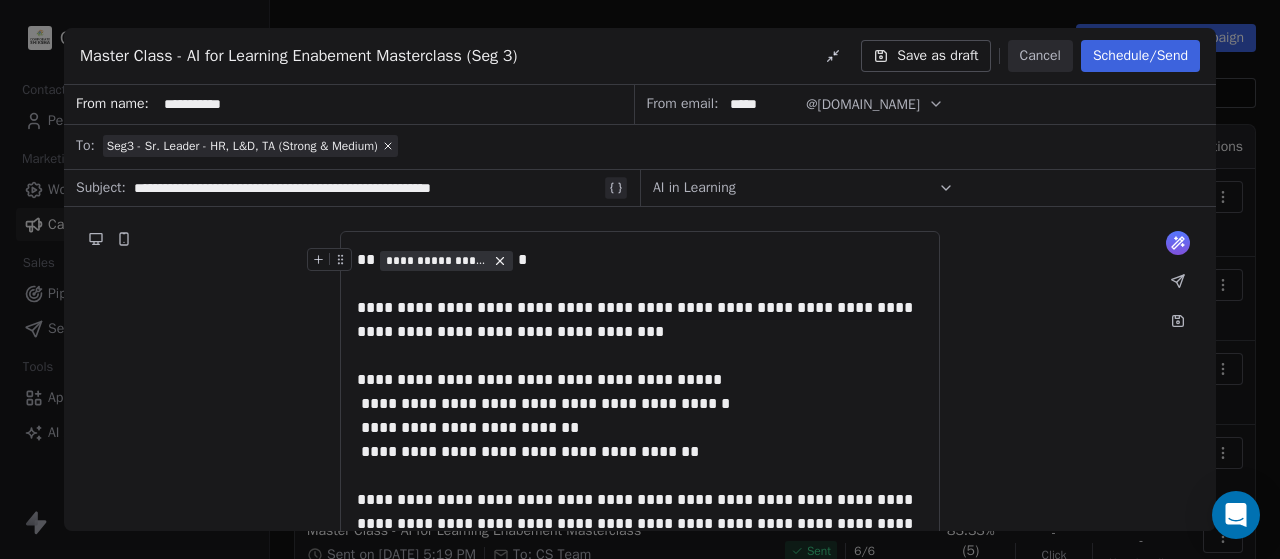 click on "Save as draft" at bounding box center [925, 56] 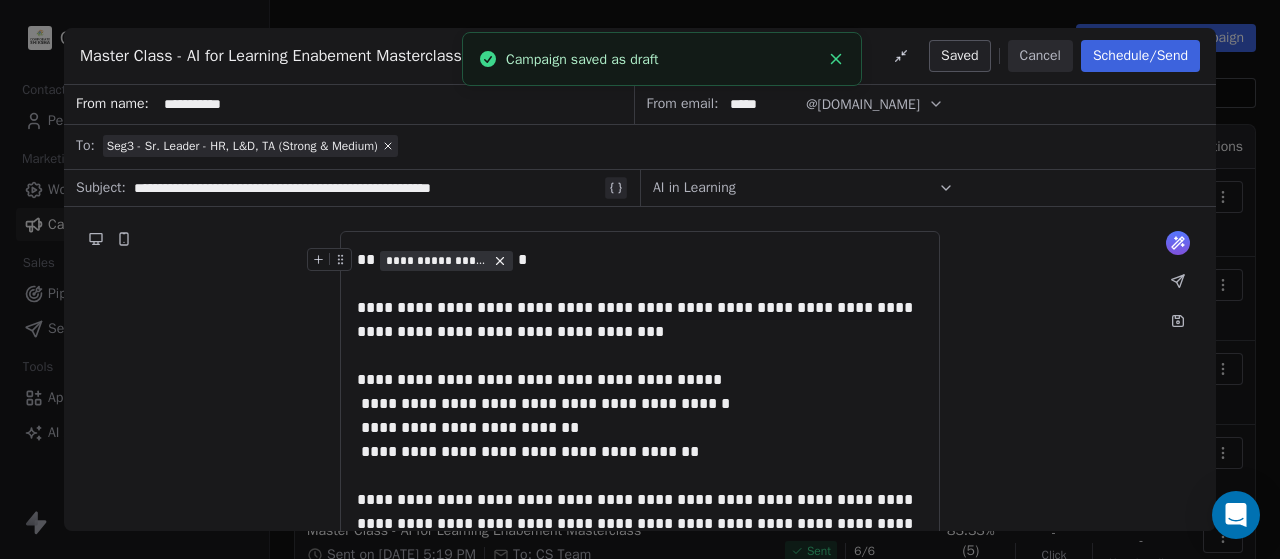 click on "Schedule/Send" at bounding box center (1140, 56) 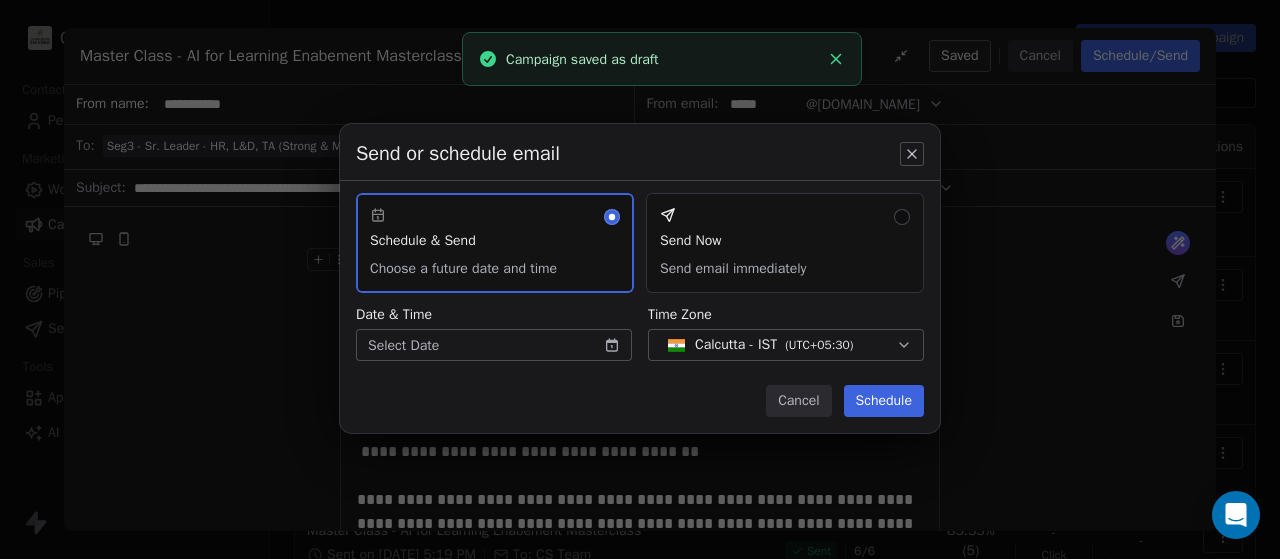 click on "Send Now Send email immediately" at bounding box center [785, 243] 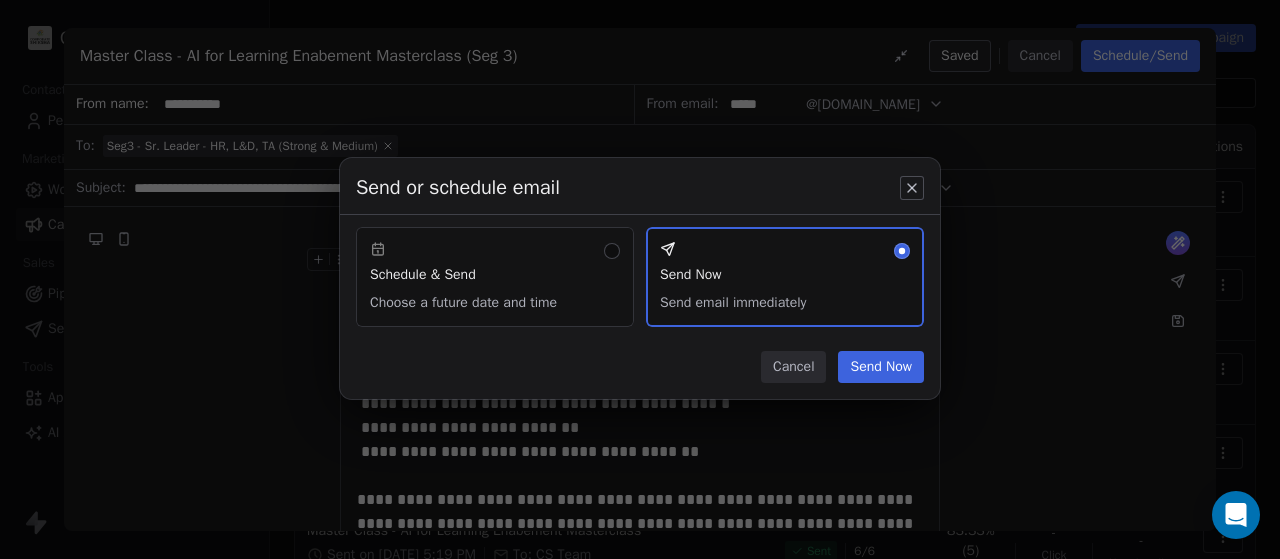 click on "Send Now" at bounding box center (881, 367) 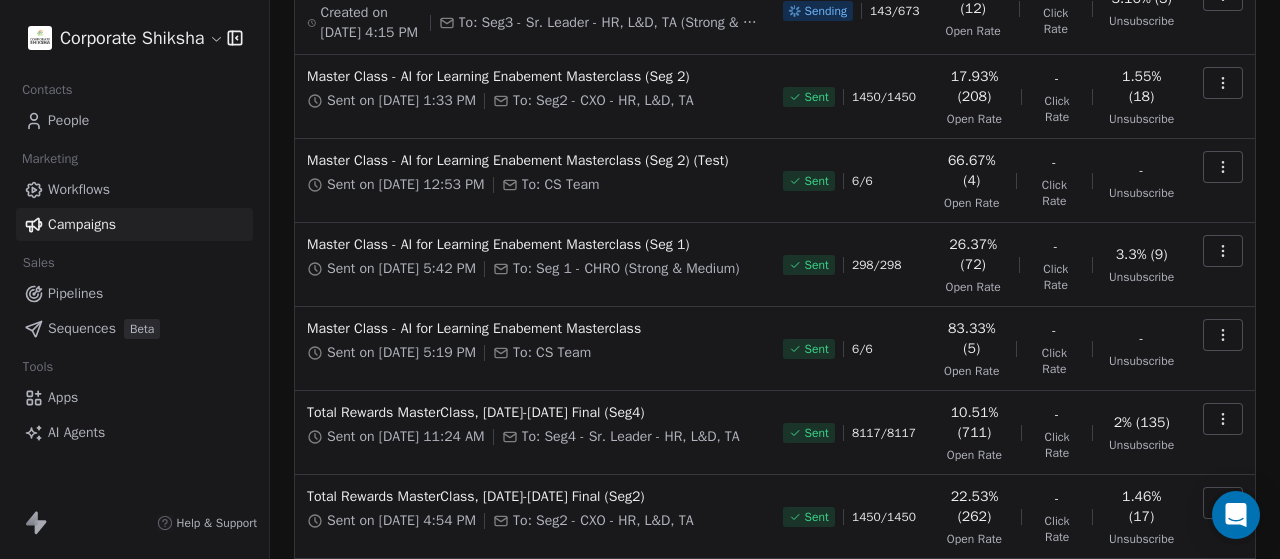 scroll, scrollTop: 0, scrollLeft: 0, axis: both 